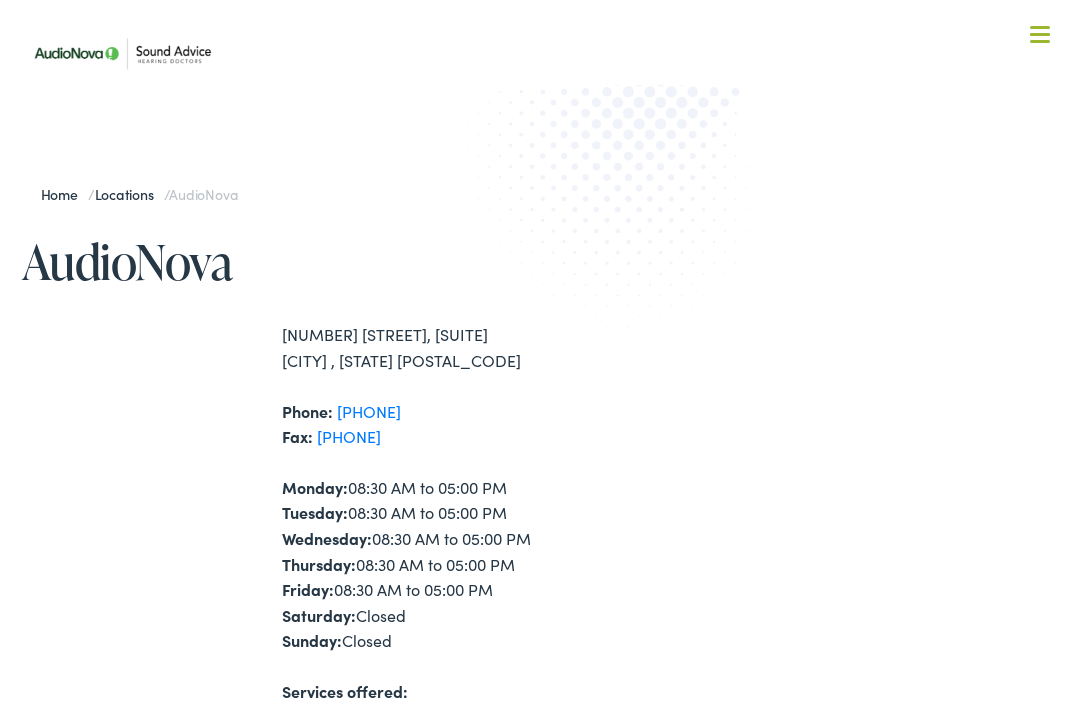 scroll, scrollTop: 0, scrollLeft: 0, axis: both 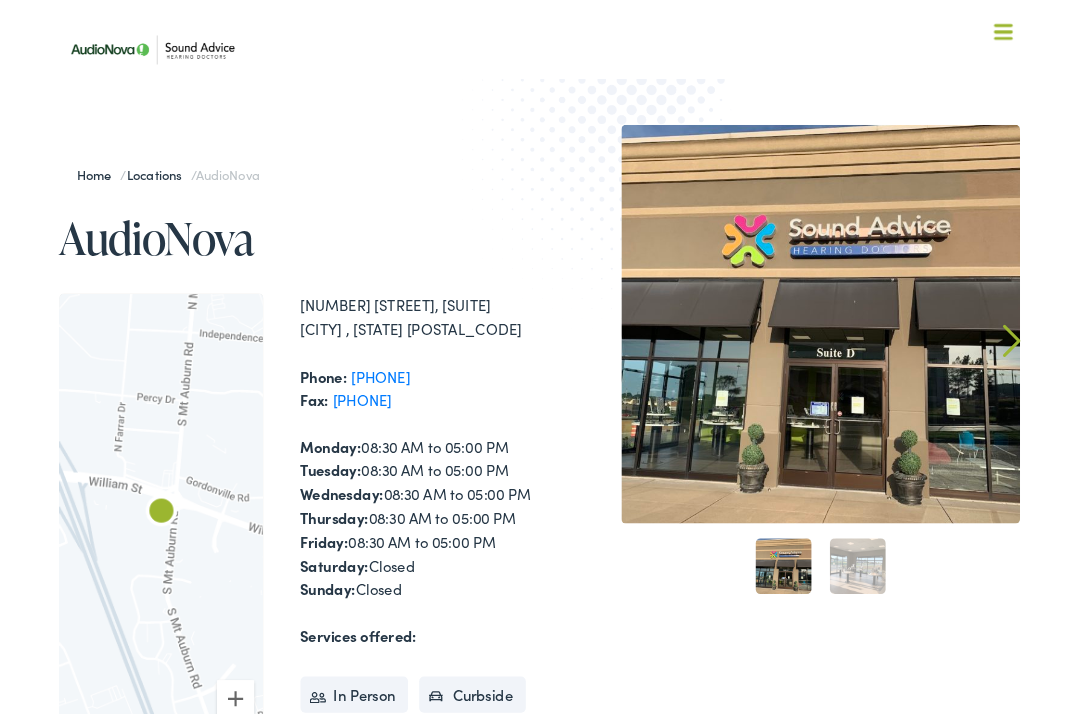 click at bounding box center (1040, 36) 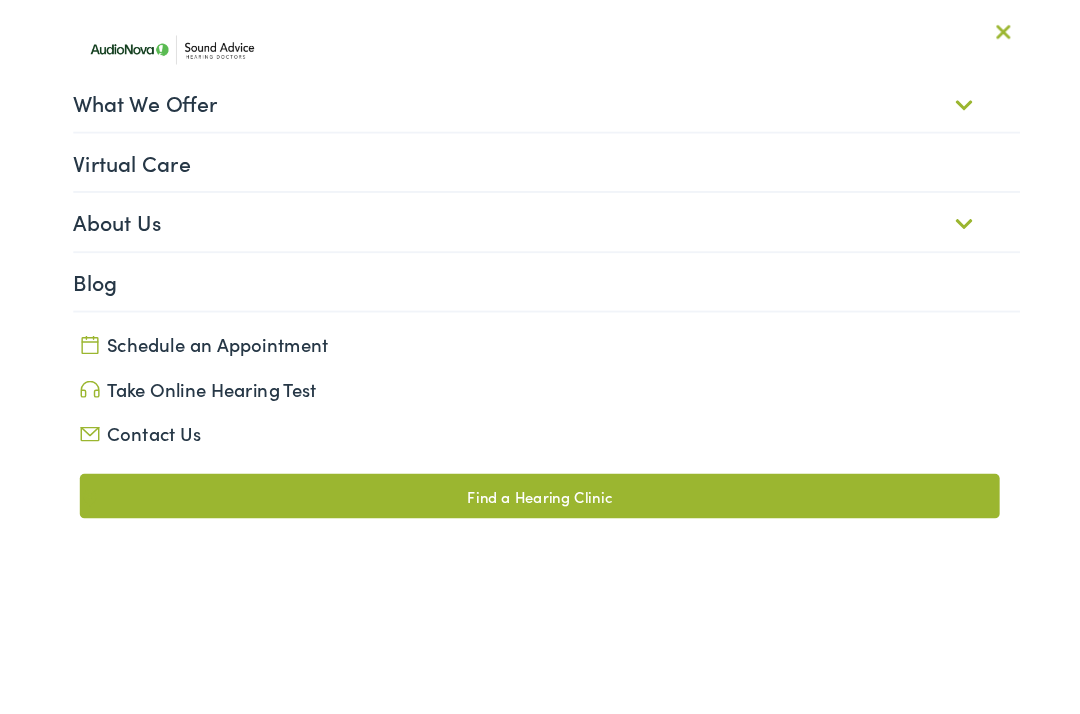 click on "Contact Us" at bounding box center [540, 467] 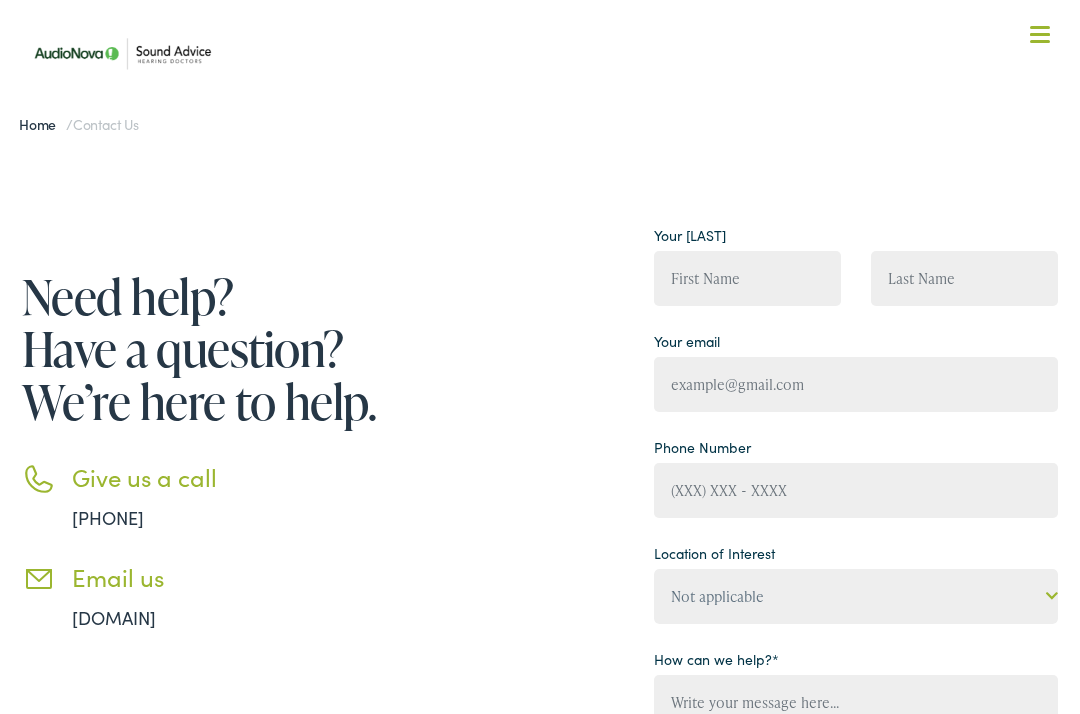 scroll, scrollTop: 0, scrollLeft: 0, axis: both 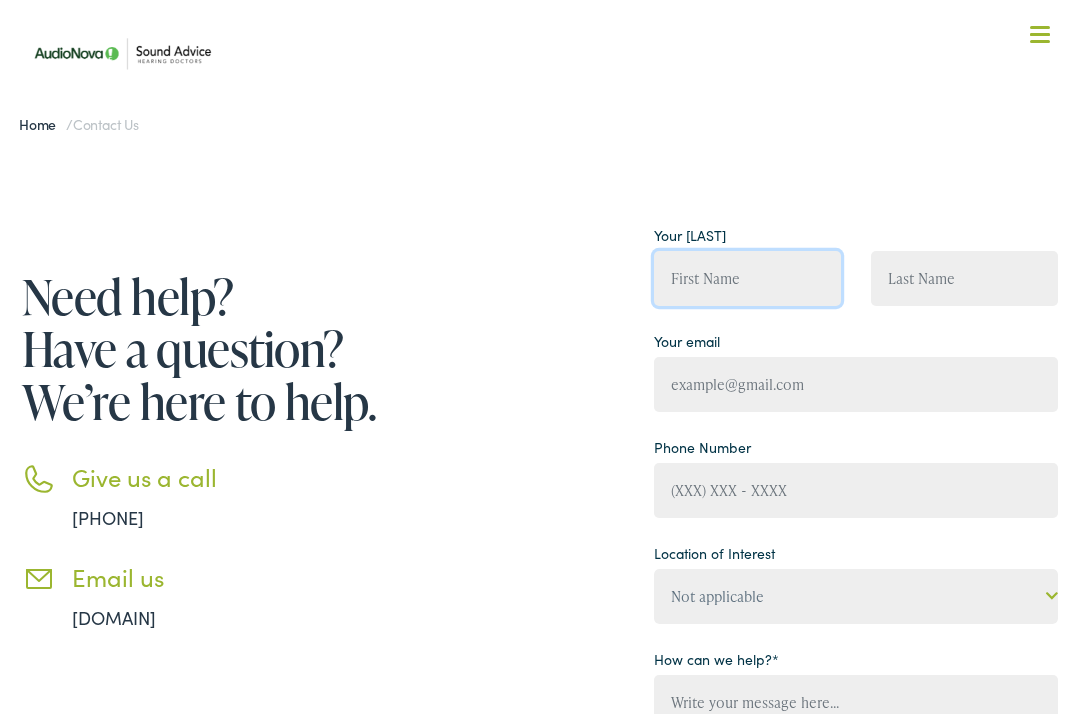 click at bounding box center (747, 278) 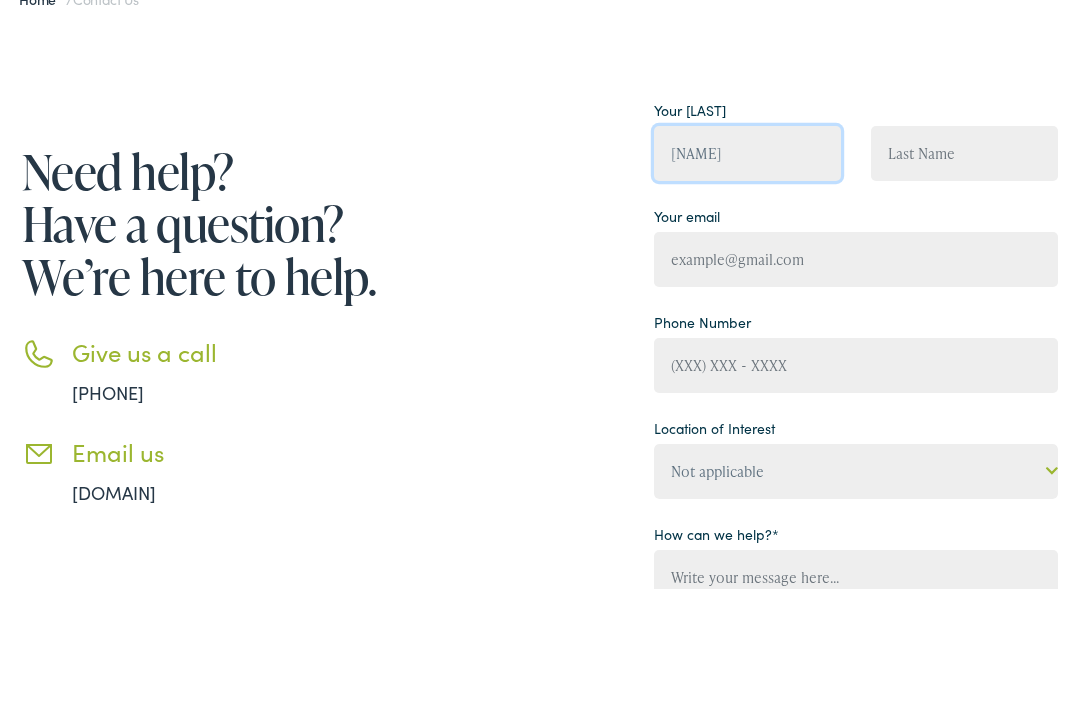 click on "[NAME]" at bounding box center (747, 278) 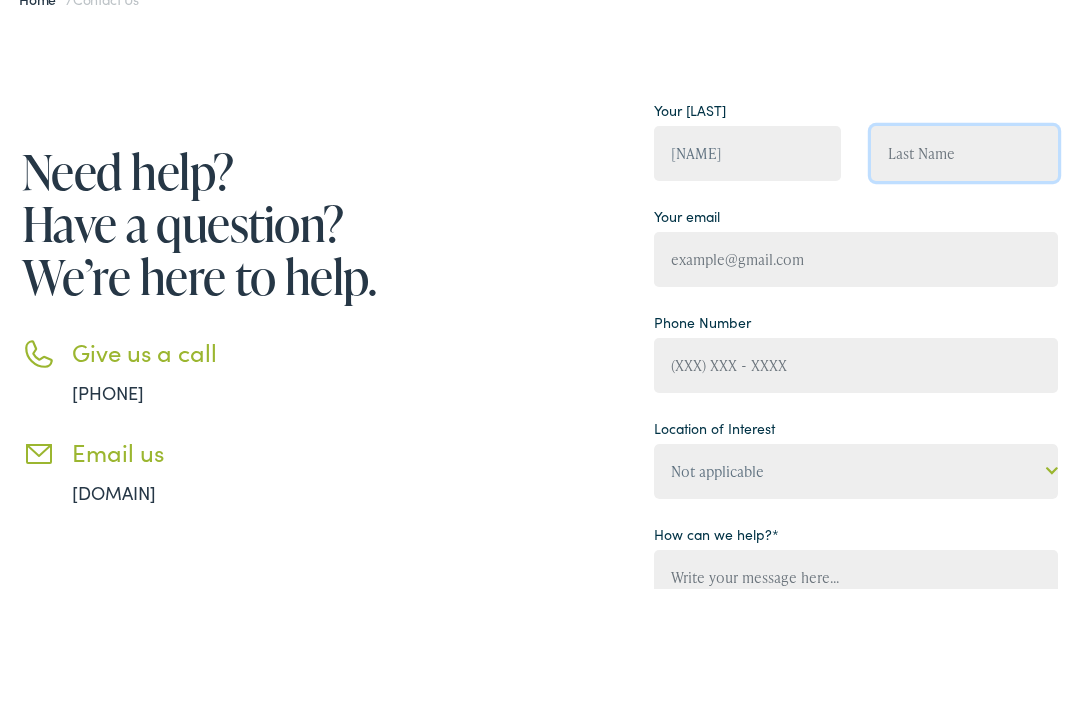 click at bounding box center [964, 278] 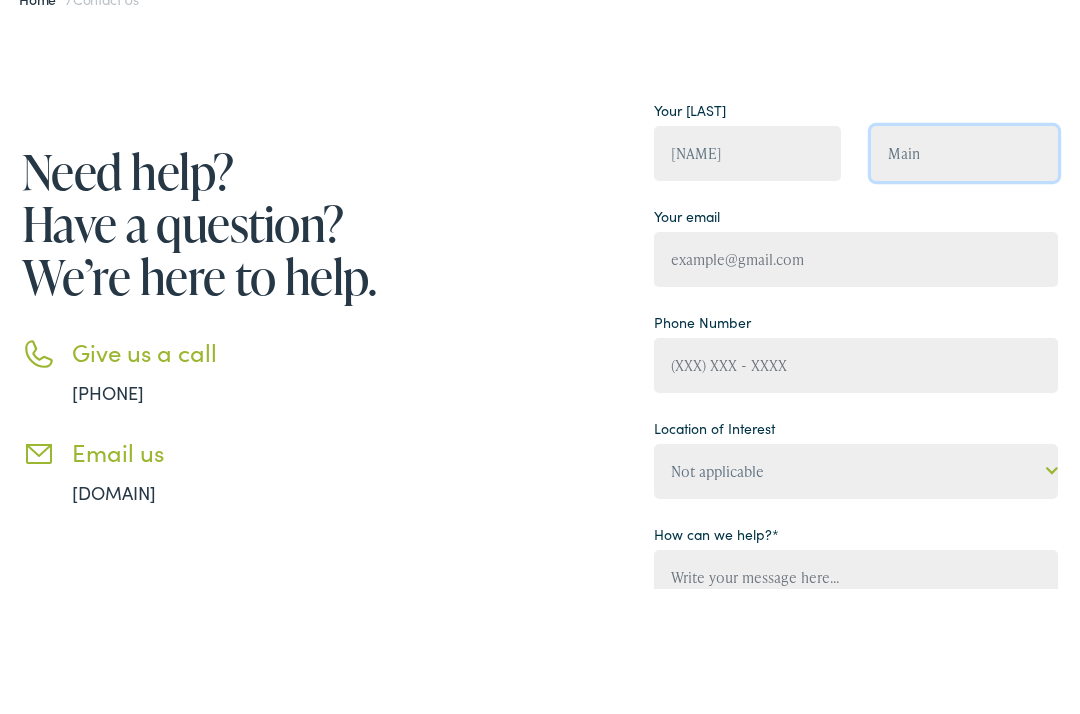 type on "Main" 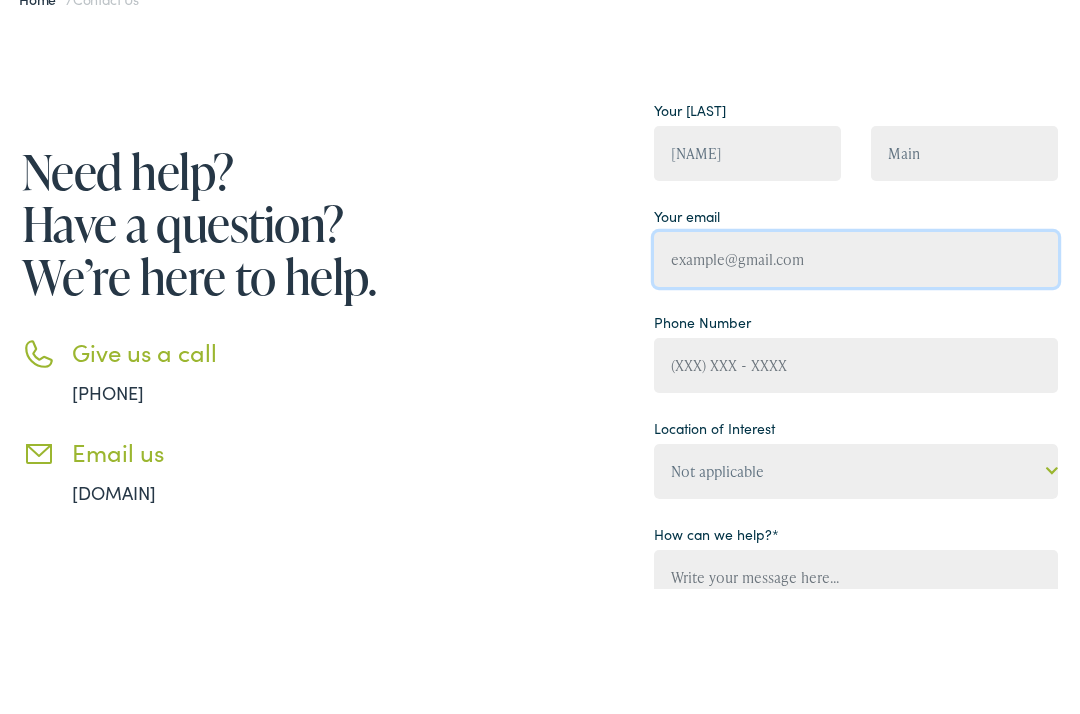 click at bounding box center (856, 384) 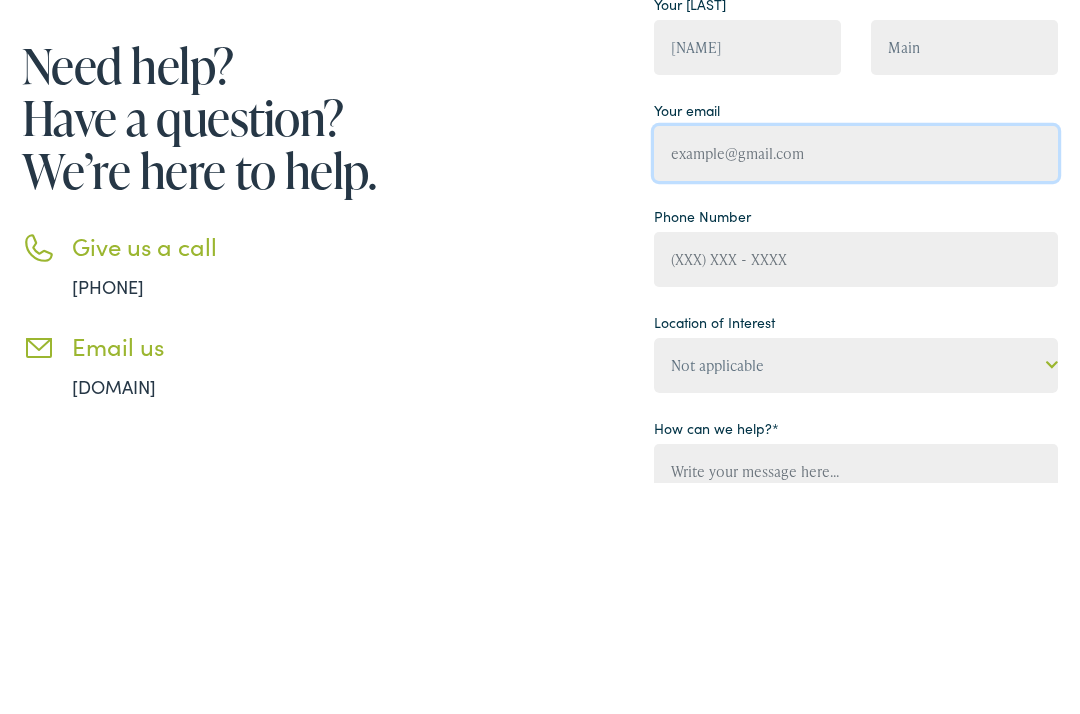 type on "[USERNAME]@[DOMAIN]" 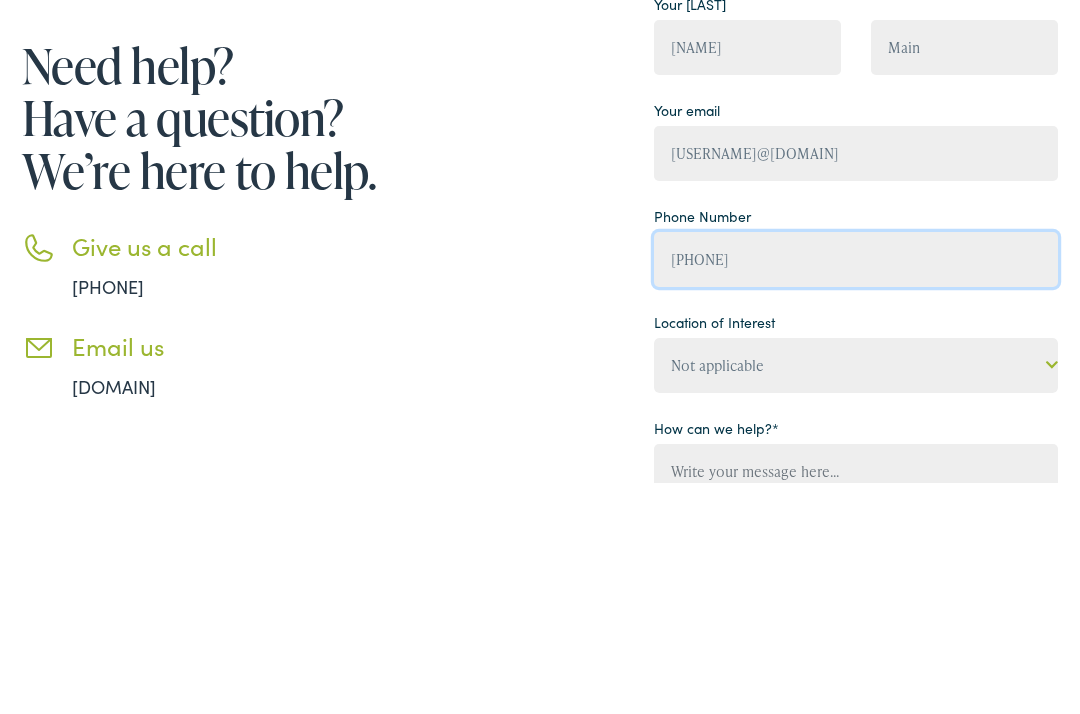 type on "[PHONE]" 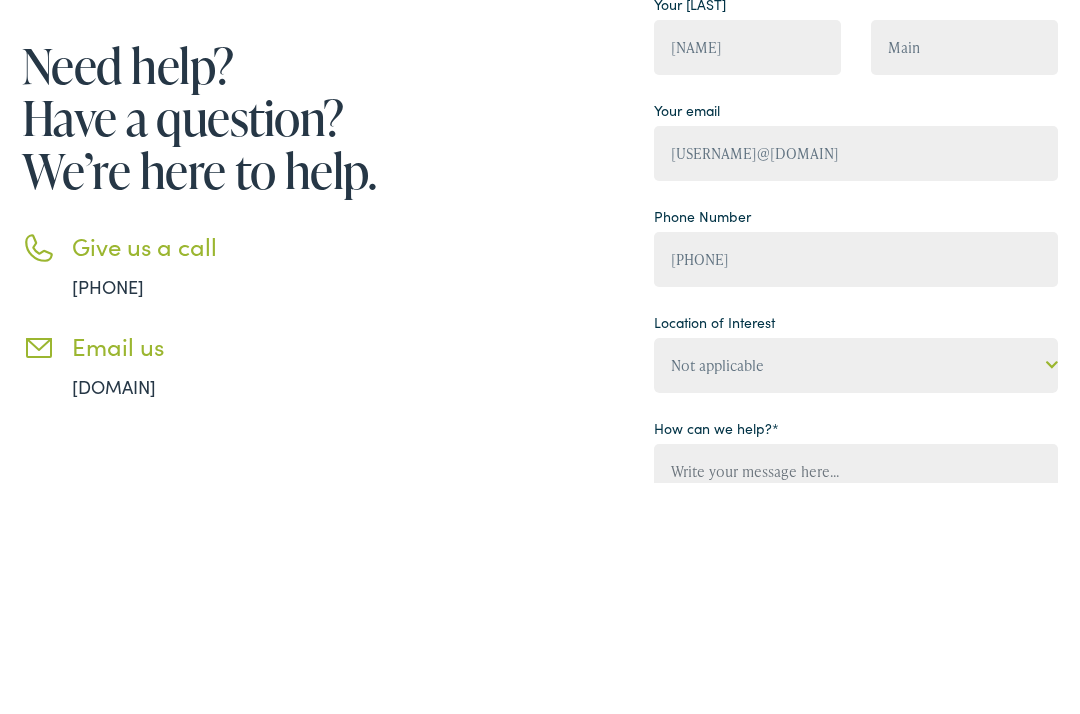 scroll, scrollTop: 231, scrollLeft: 0, axis: vertical 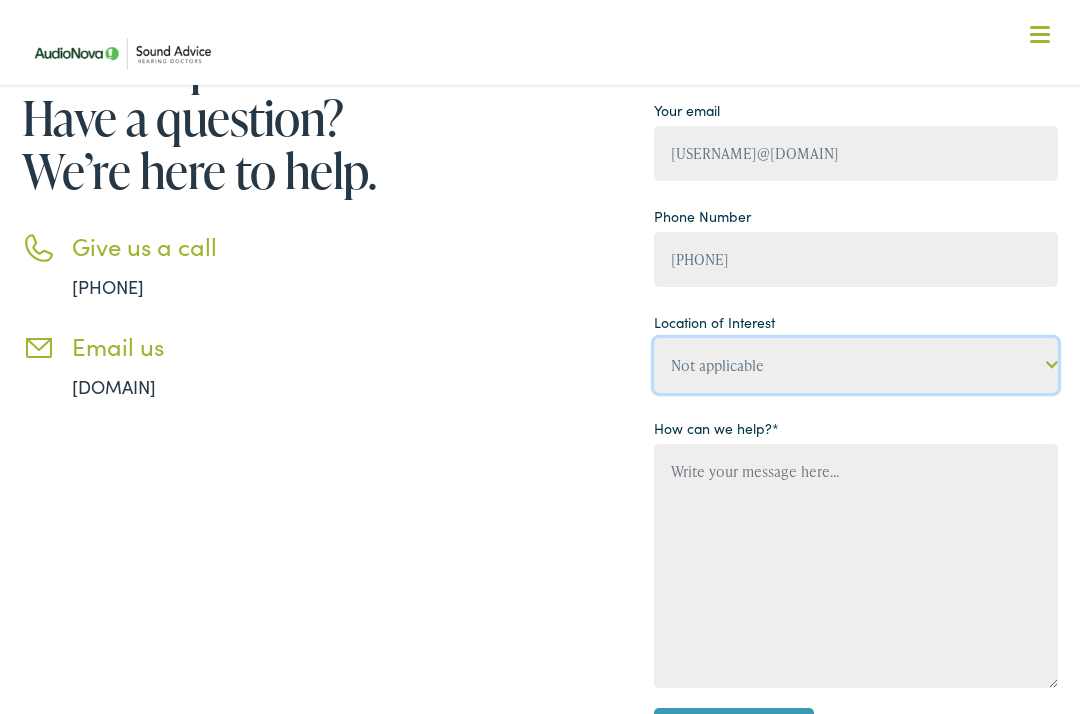 click on "Not applicable Sound Advice Hearing Doctors, [CITY] Sound Advice Hearing Doctors, [CITY] Sound Advice Hearing Doctors, [CITY] Sound Advice Hearing Doctors, [CITY] Sound Advice Hearing Doctors, [CITY] Sound Advice Hearing Doctors, [CITY] Sound Advice Hearing Doctors, [CITY] Sound Advice Hearing Doctors, [CITY] Sound Advice Hearing Doctors, [CITY] Sound Advice Hearing Doctors, [CITY] Sound Advice Hearing Doctors, [CITY] Sound Advice Hearing Doctors, [CITY]" at bounding box center [856, 365] 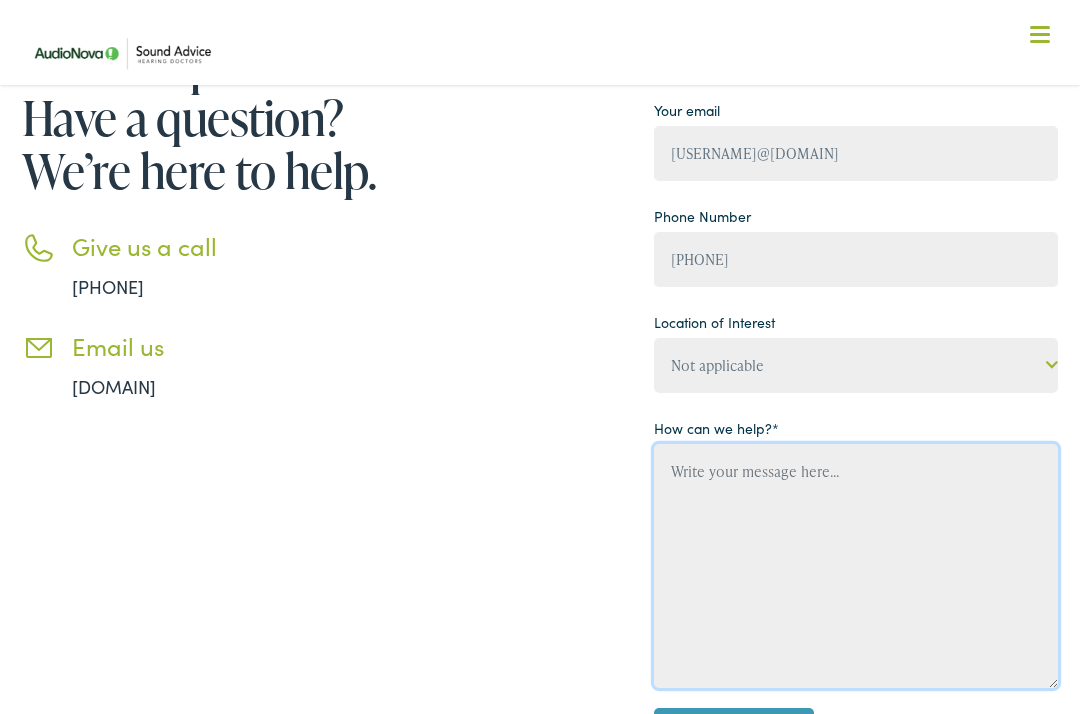click at bounding box center (856, 566) 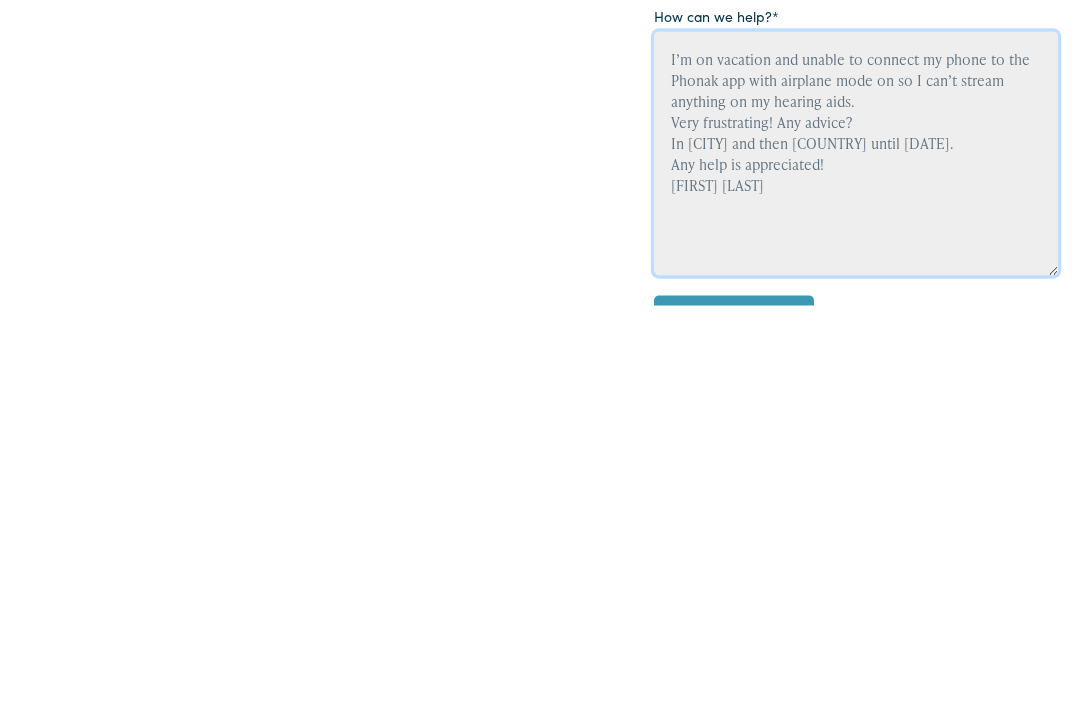 click on "I’m on vacation and unable to connect my phone to the Phonak app with airplane mode on so I can’t stream anything on my hearing aids.
Very frustrating! Any advice?
In [CITY] and then [COUNTRY] until [DATE].
Any help is appreciated!
[FIRST] [LAST]" at bounding box center [856, 562] 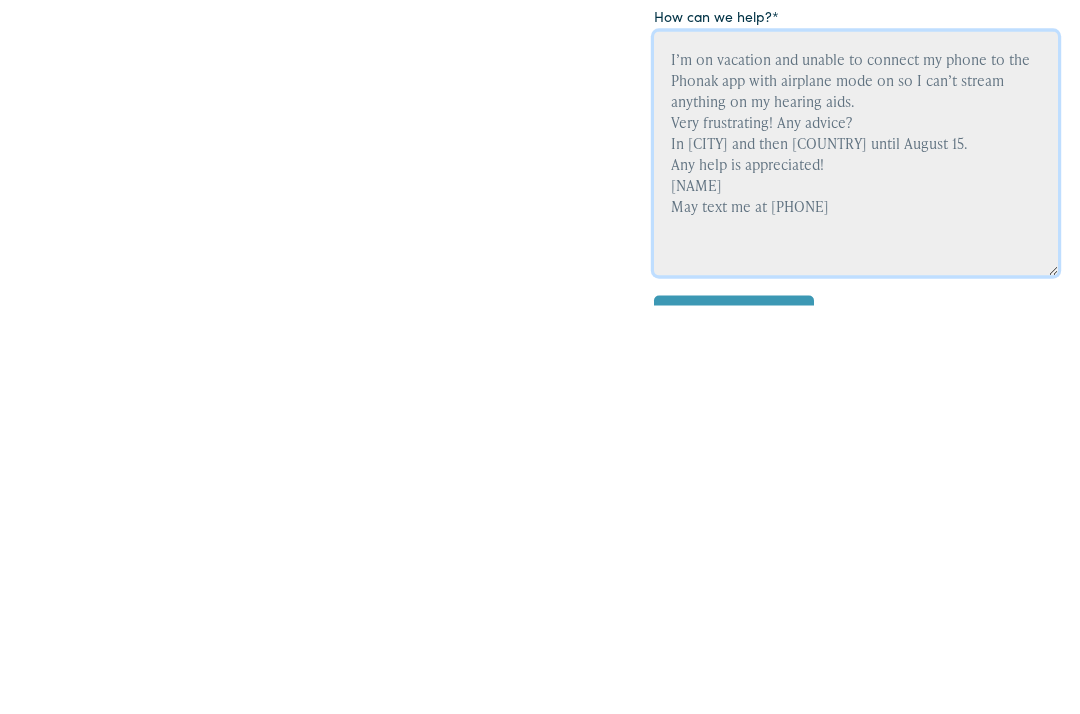 scroll, scrollTop: 236, scrollLeft: 0, axis: vertical 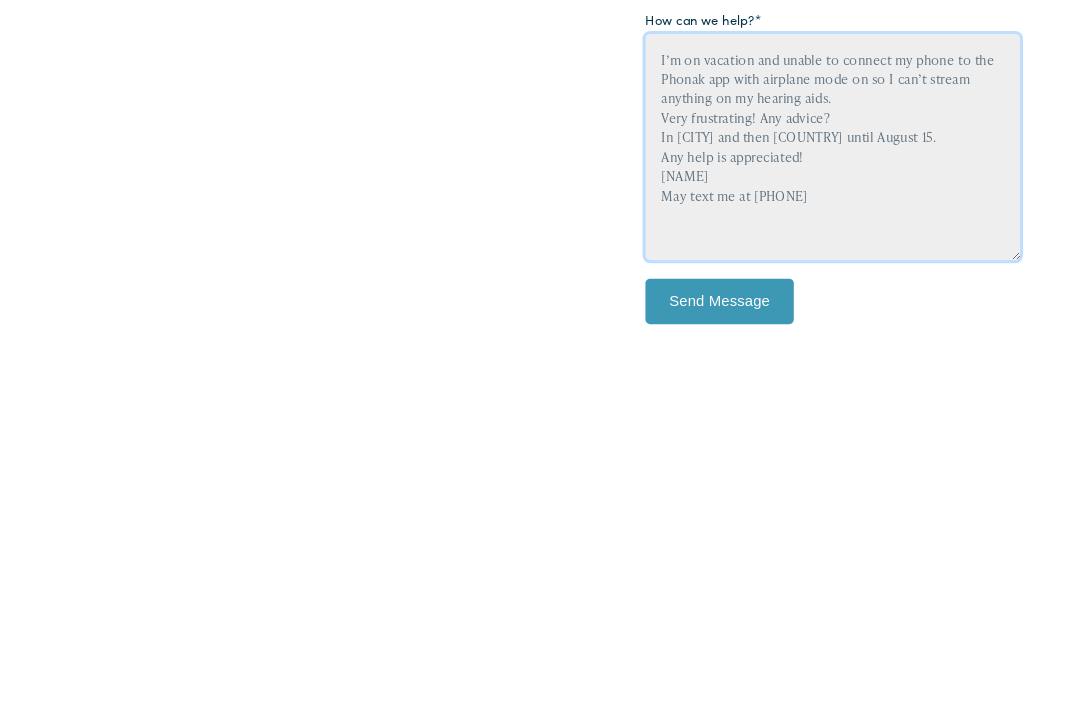 type on "I’m on vacation and unable to connect my phone to the Phonak app with airplane mode on so I can’t stream anything on my hearing aids.
Very frustrating! Any advice?
In [CITY] and then [COUNTRY] until August 15.
Any help is appreciated!
[NAME]
May text me at [PHONE]" 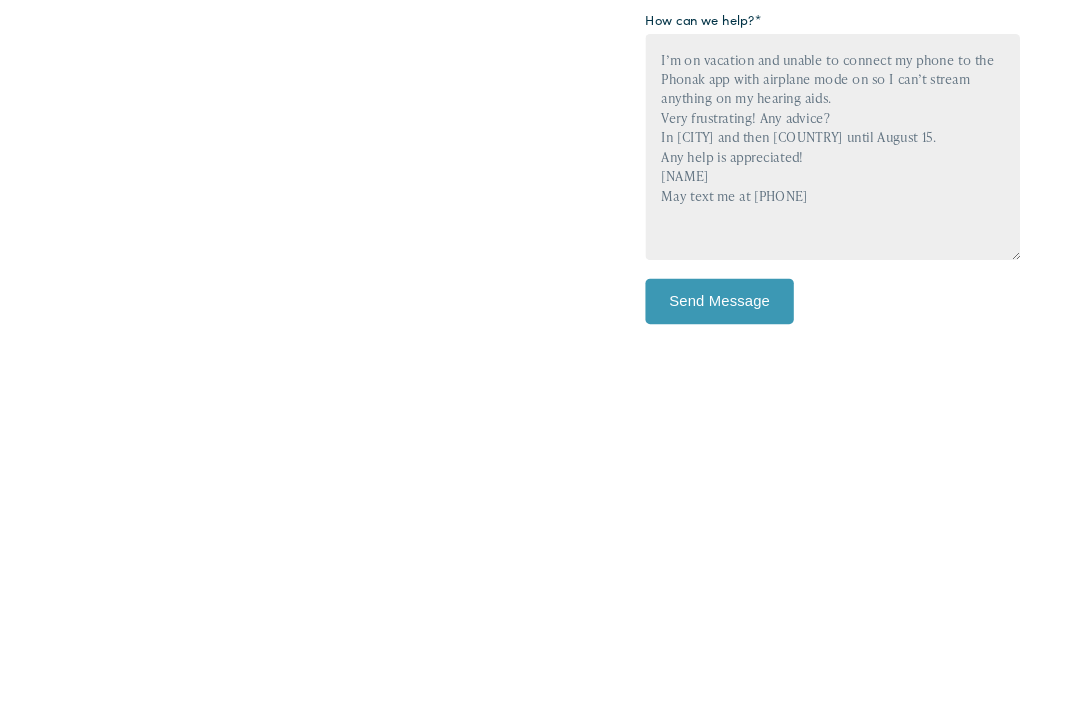 click on "Send Message" at bounding box center [734, 728] 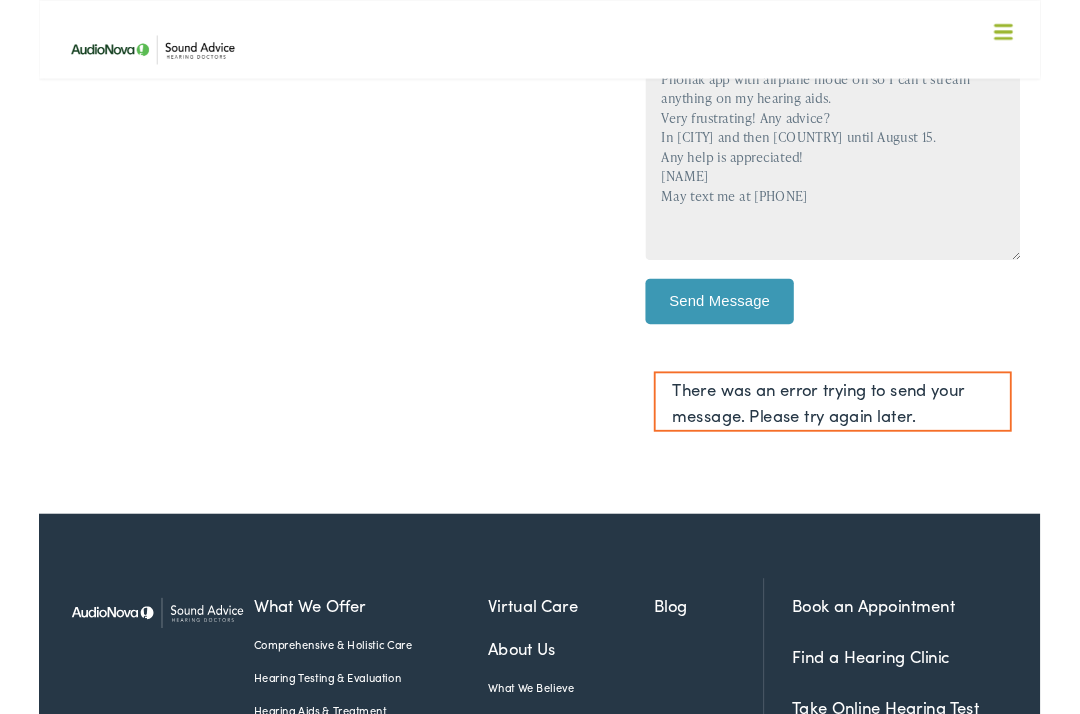 click on "Send Message" at bounding box center (734, 326) 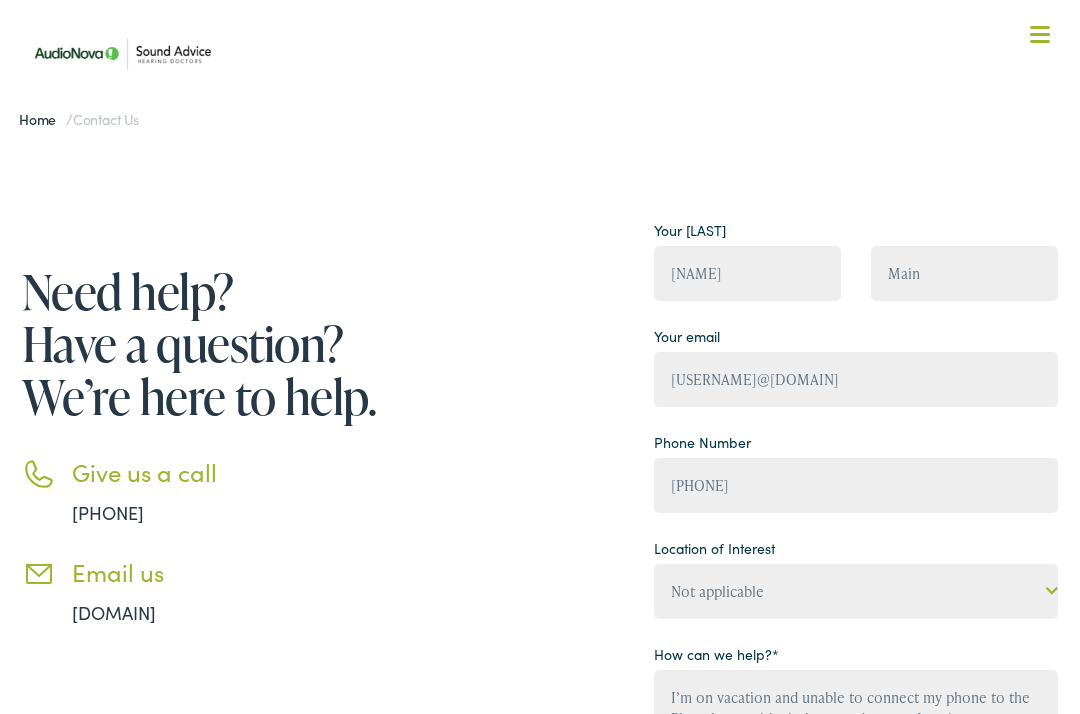 scroll, scrollTop: 0, scrollLeft: 0, axis: both 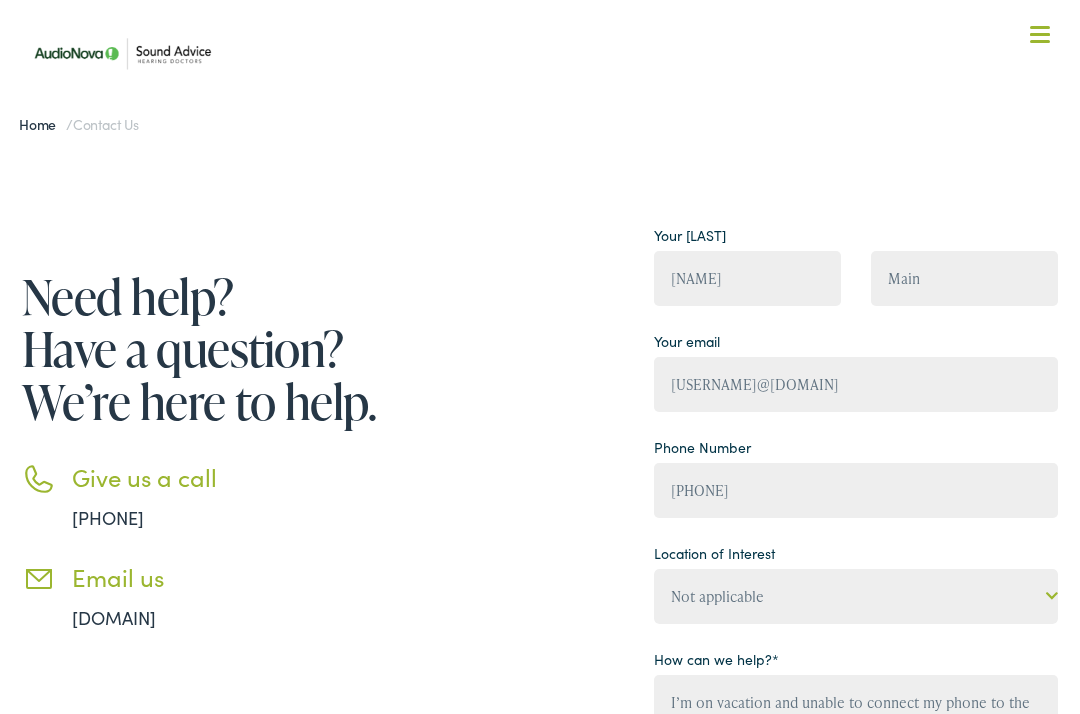click on "[DOMAIN]" at bounding box center (114, 617) 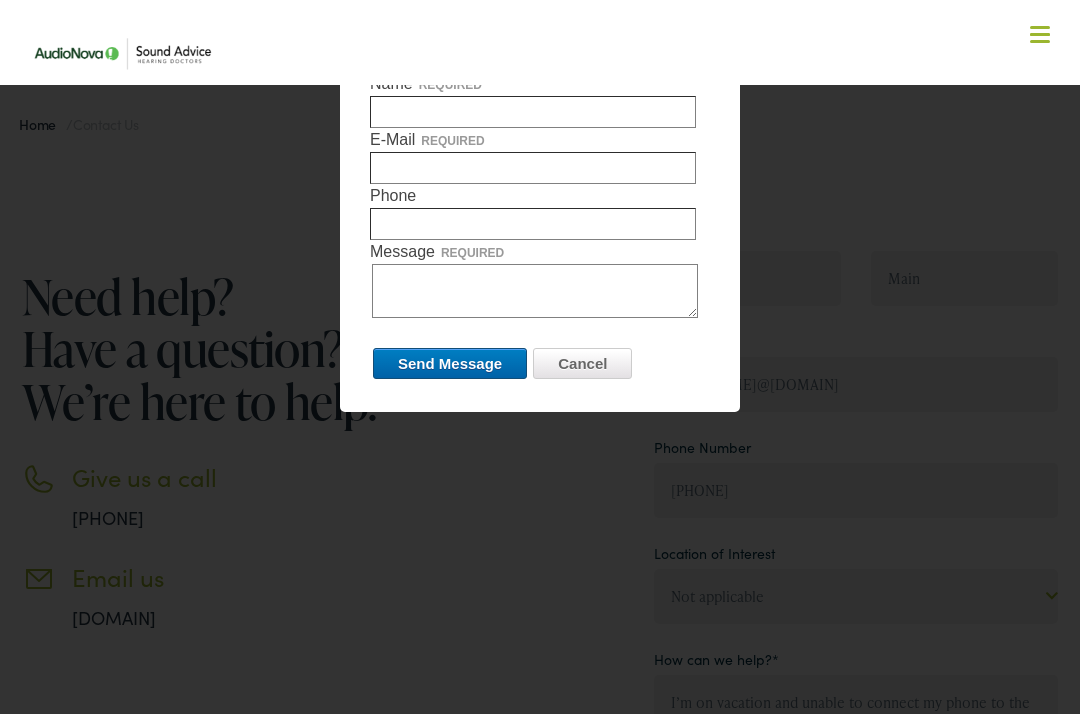 click on "Name required" at bounding box center (533, 112) 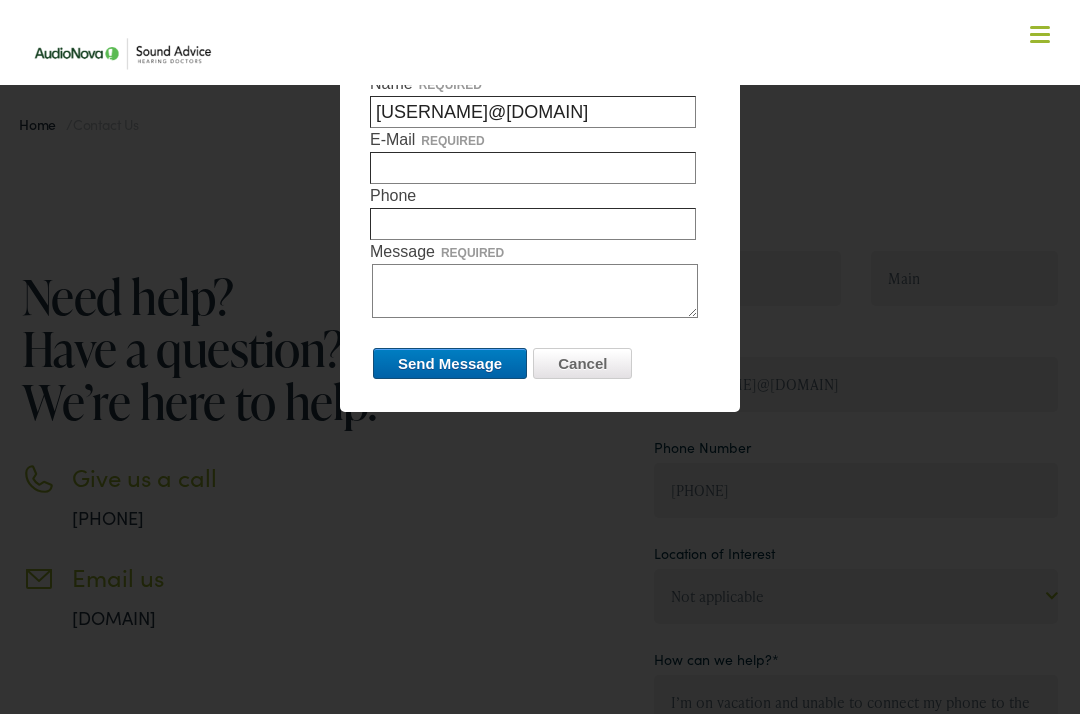 click on "[USERNAME]@[DOMAIN]" at bounding box center [533, 112] 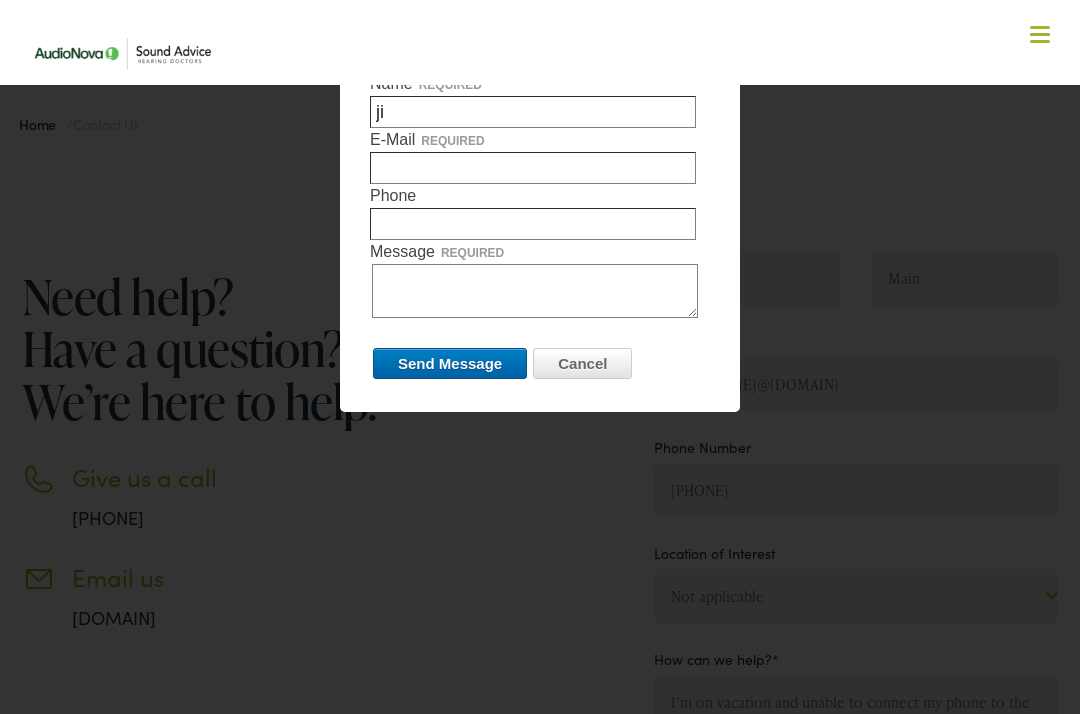type on "[FIRST]" 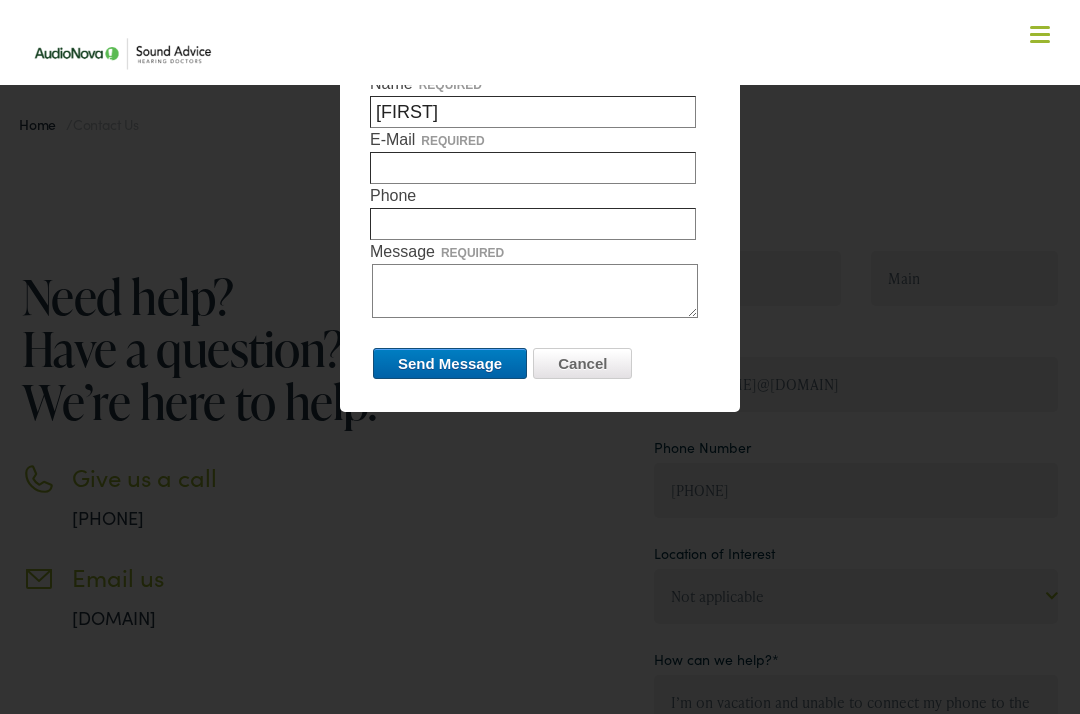 type on "A" 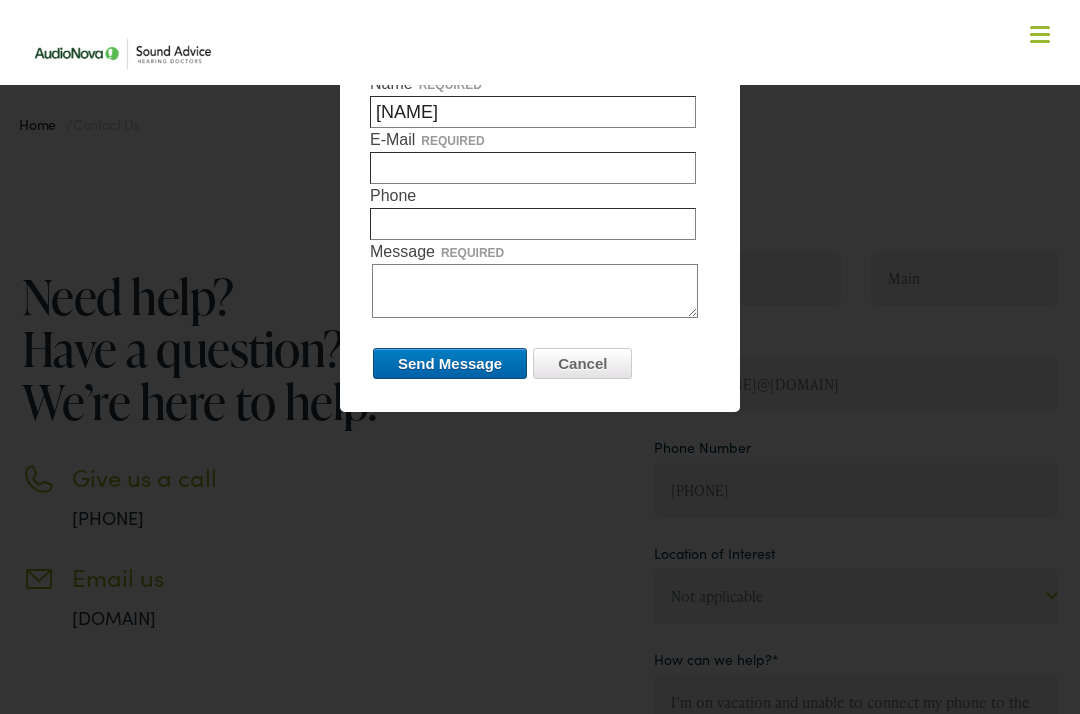 type on "[NAME]" 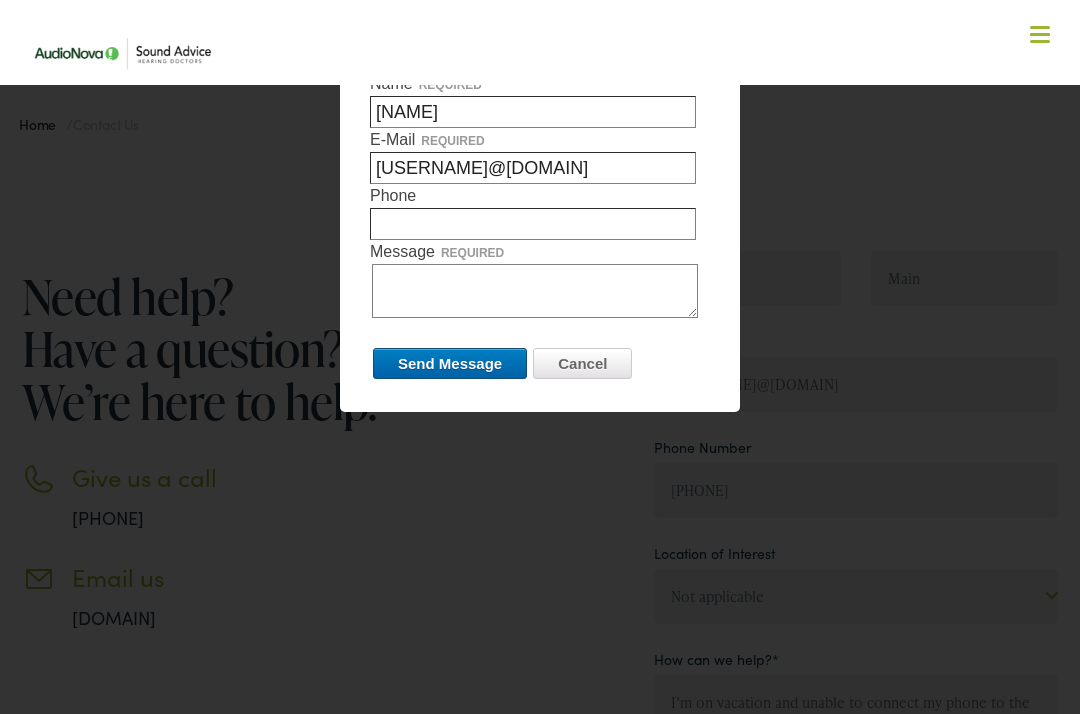 type on "[PHONE]" 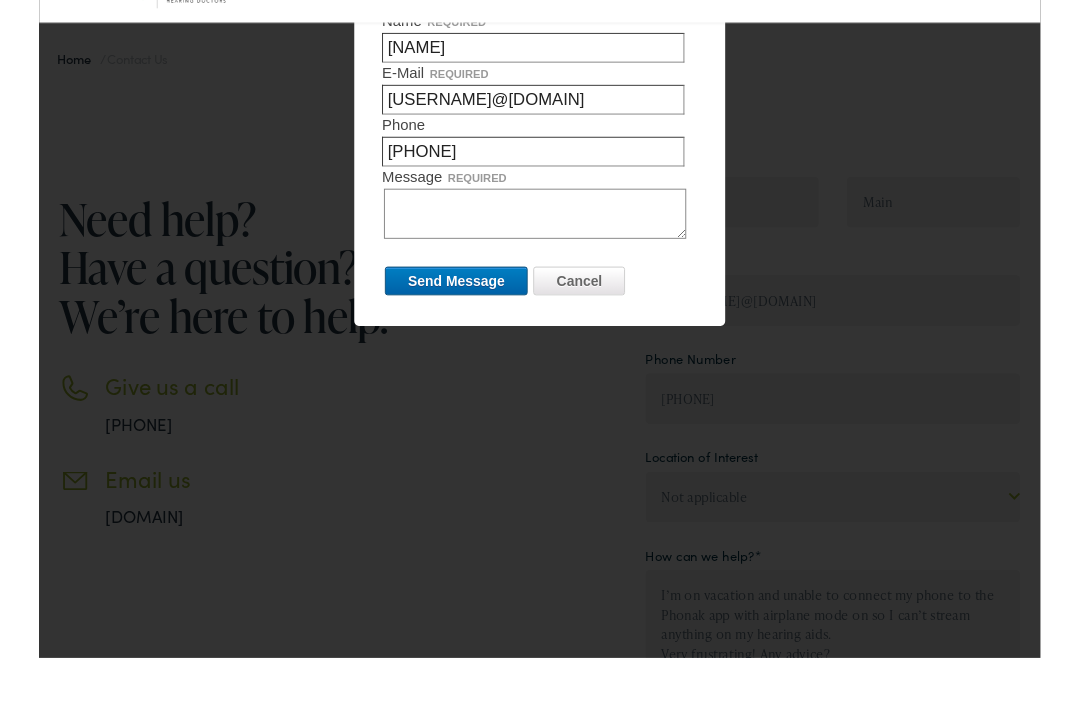 click at bounding box center (540, 385) 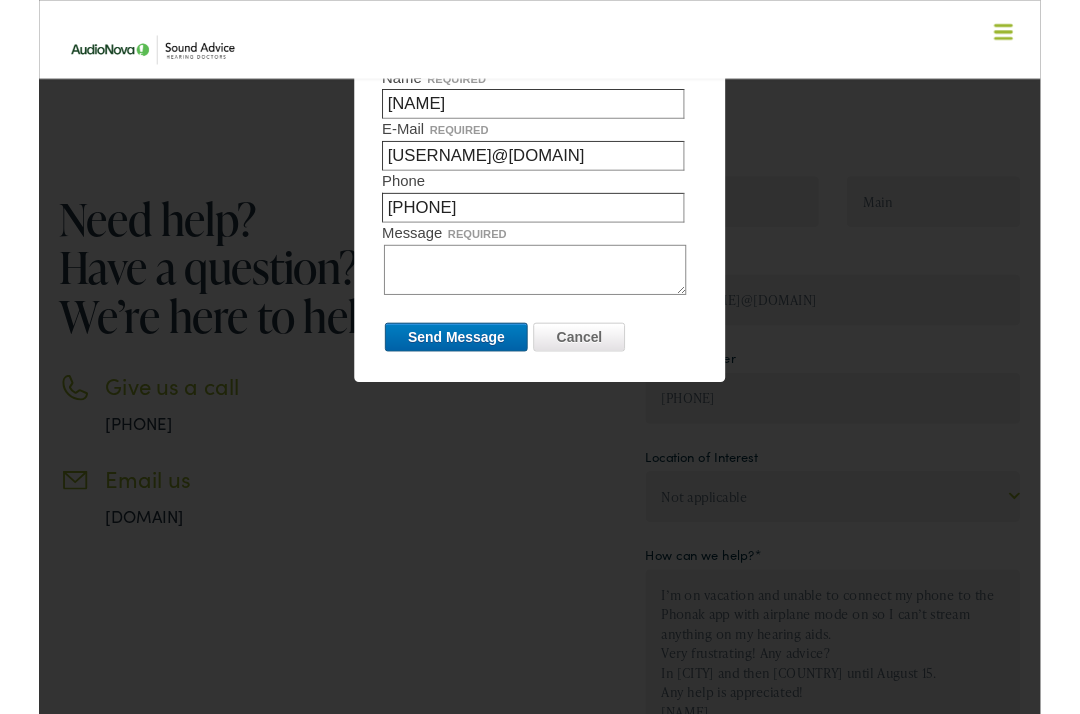 click at bounding box center [540, 385] 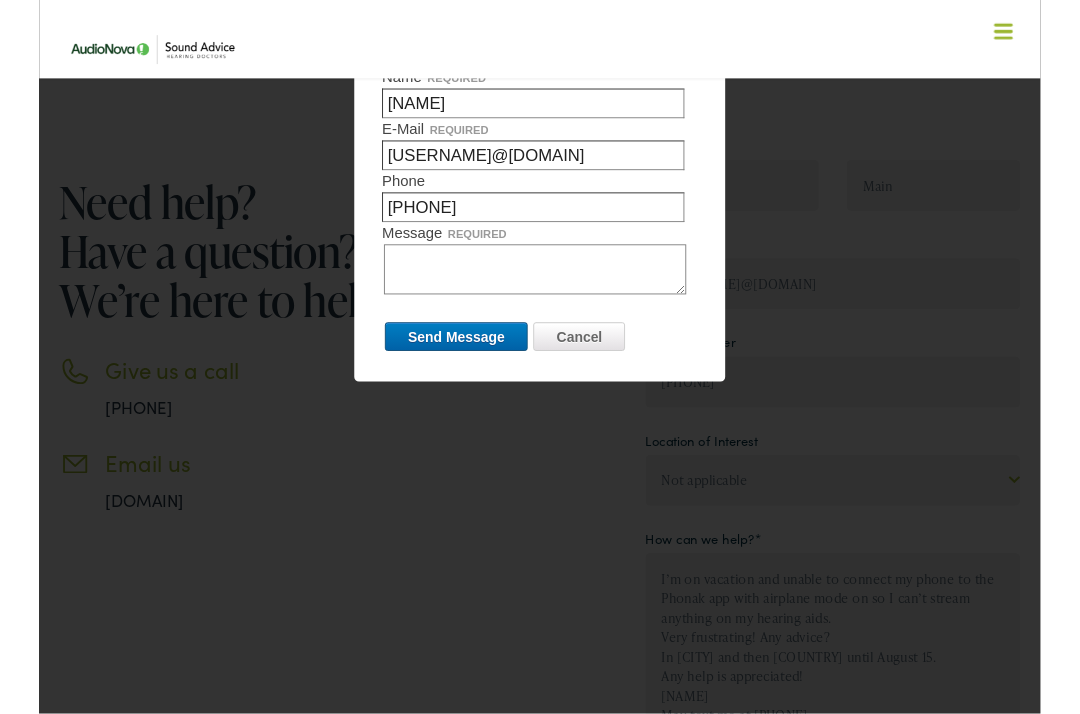 scroll, scrollTop: 79, scrollLeft: 0, axis: vertical 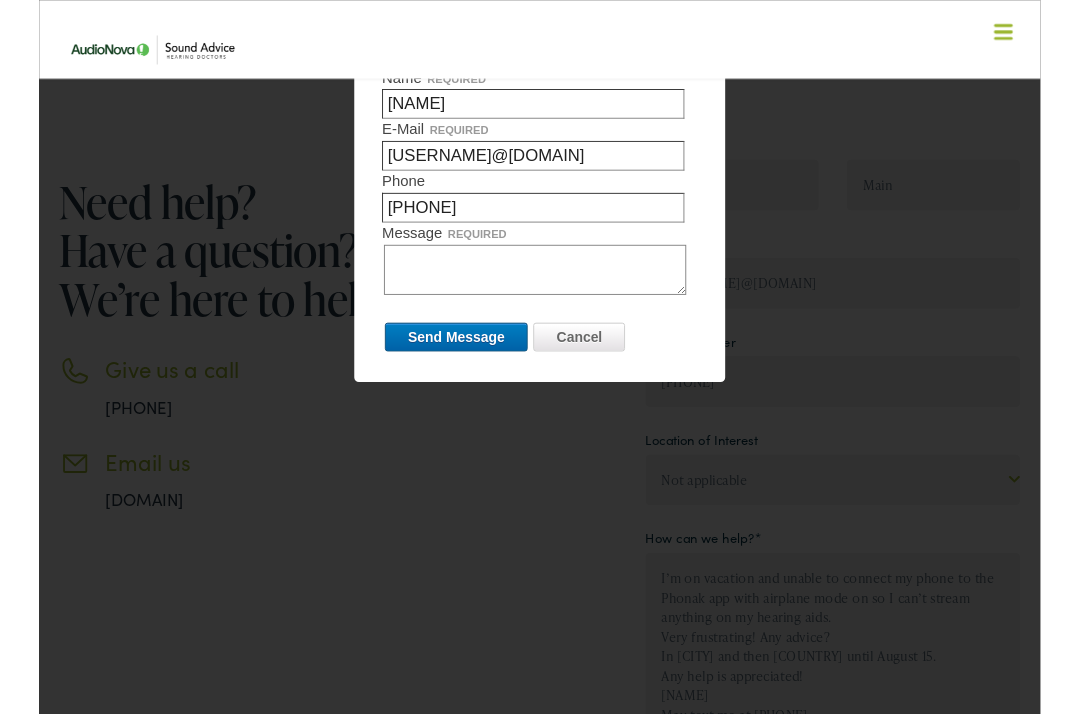 click at bounding box center [540, 385] 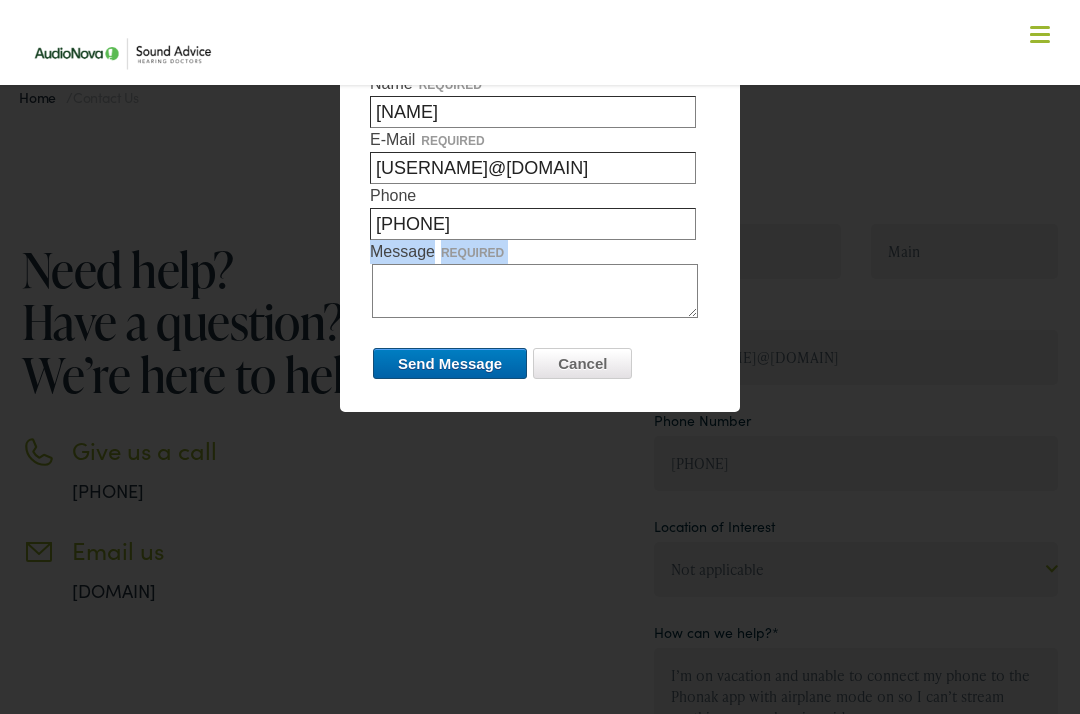 scroll, scrollTop: 26, scrollLeft: 0, axis: vertical 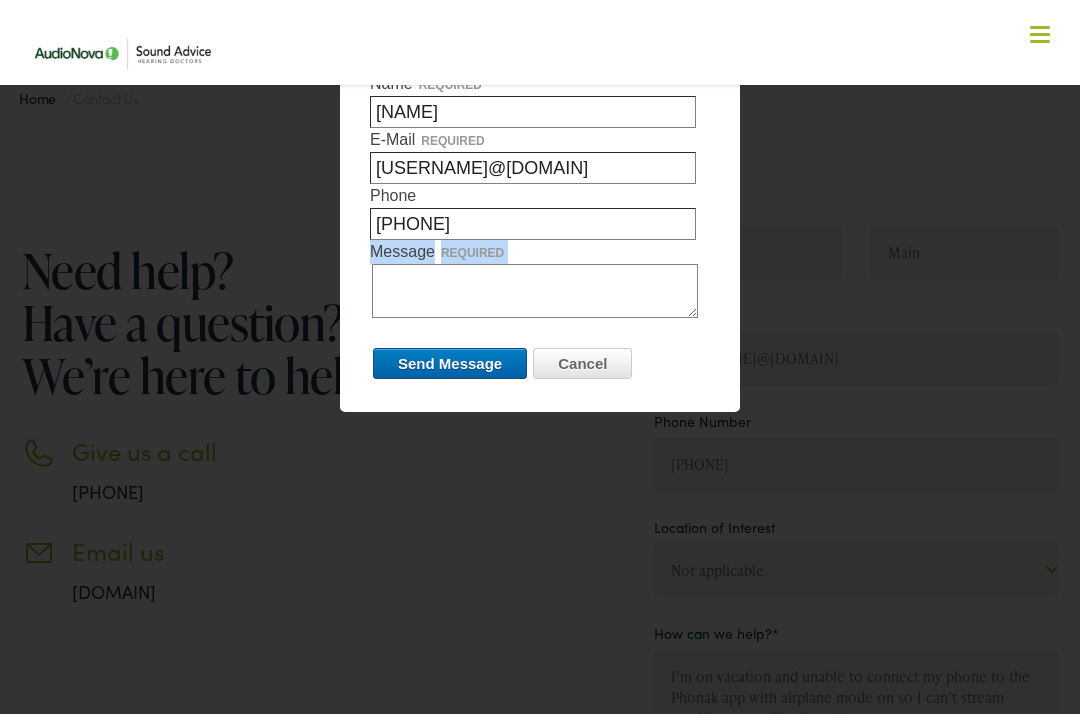 click at bounding box center [540, 357] 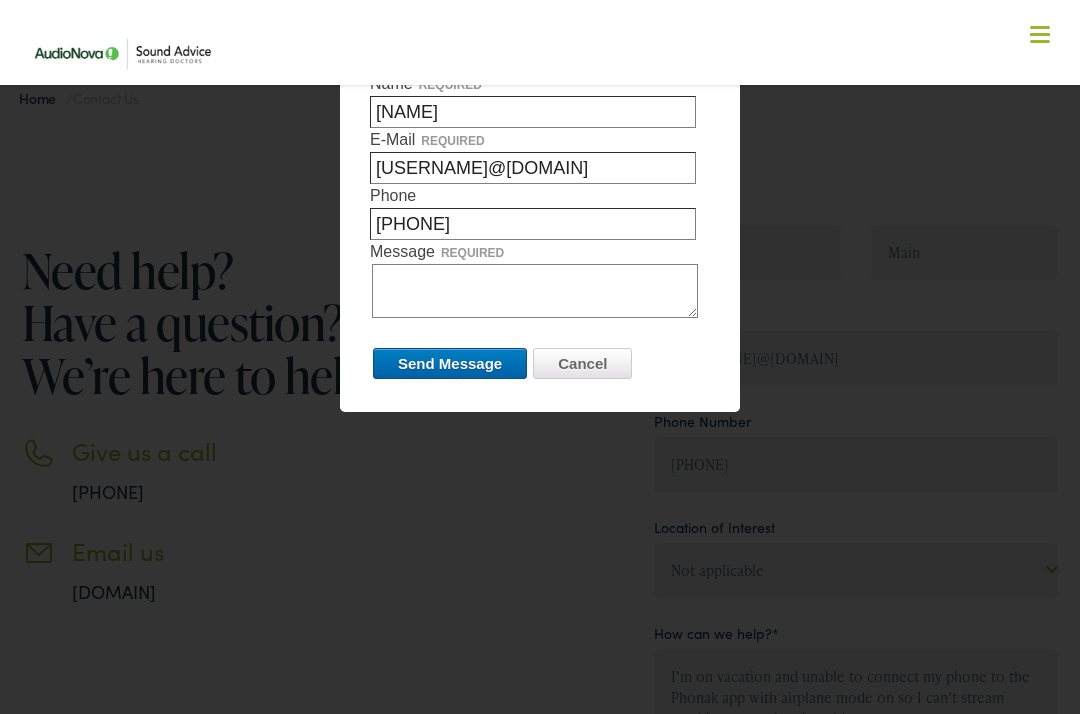 click at bounding box center [540, 357] 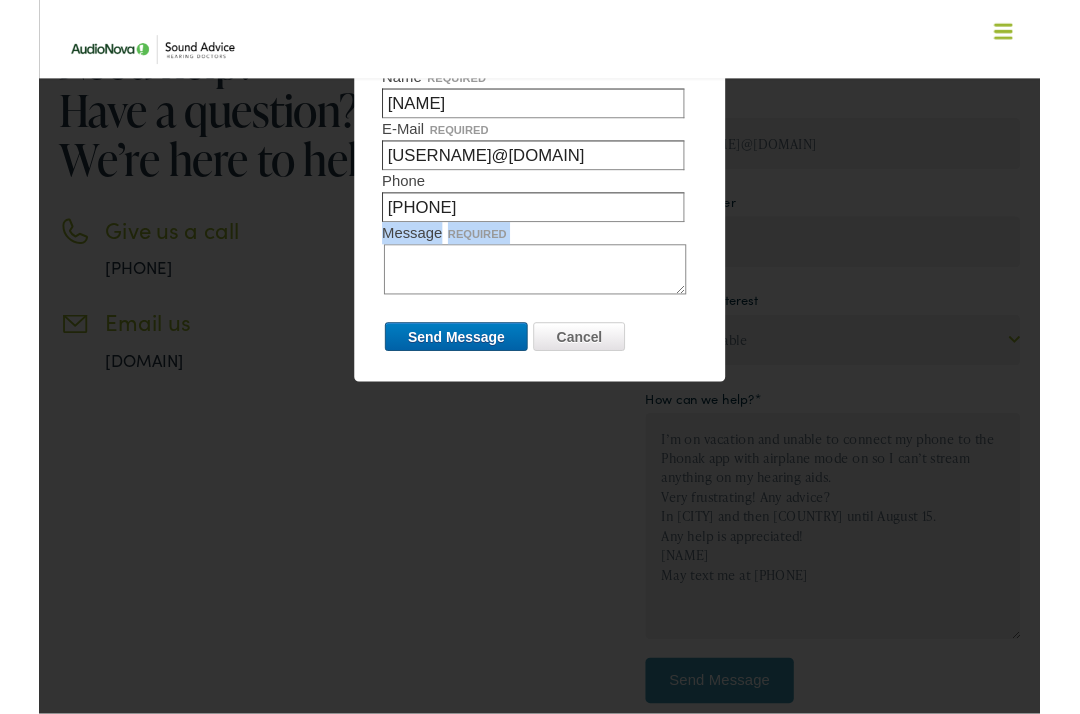 scroll, scrollTop: 228, scrollLeft: 0, axis: vertical 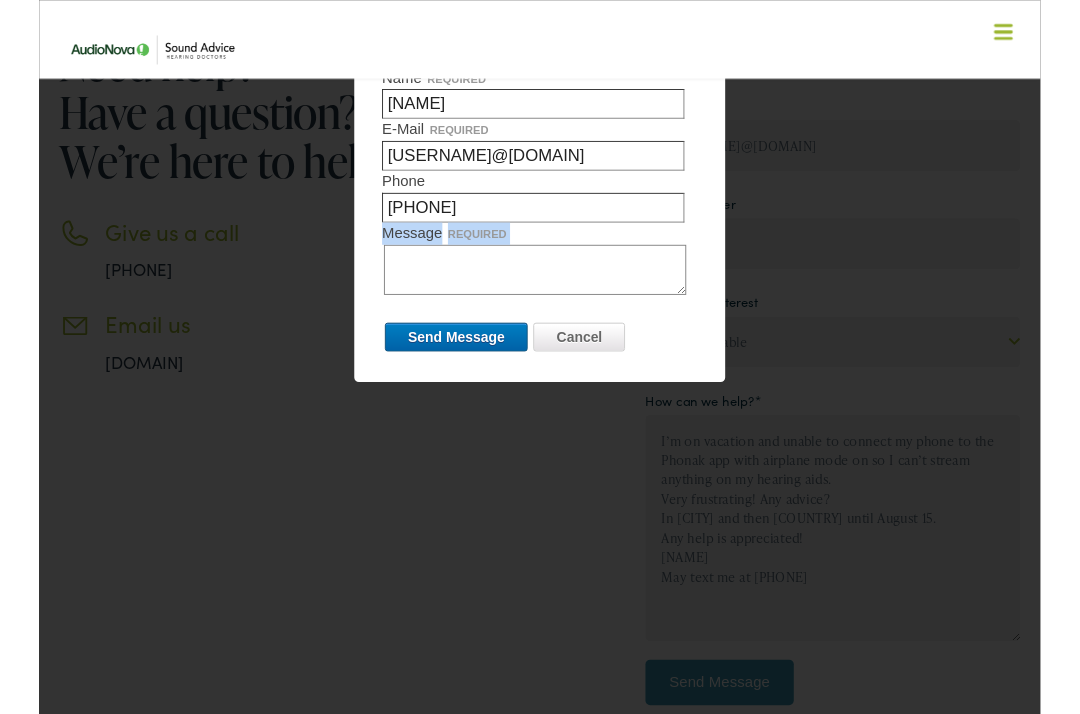 click at bounding box center (540, 385) 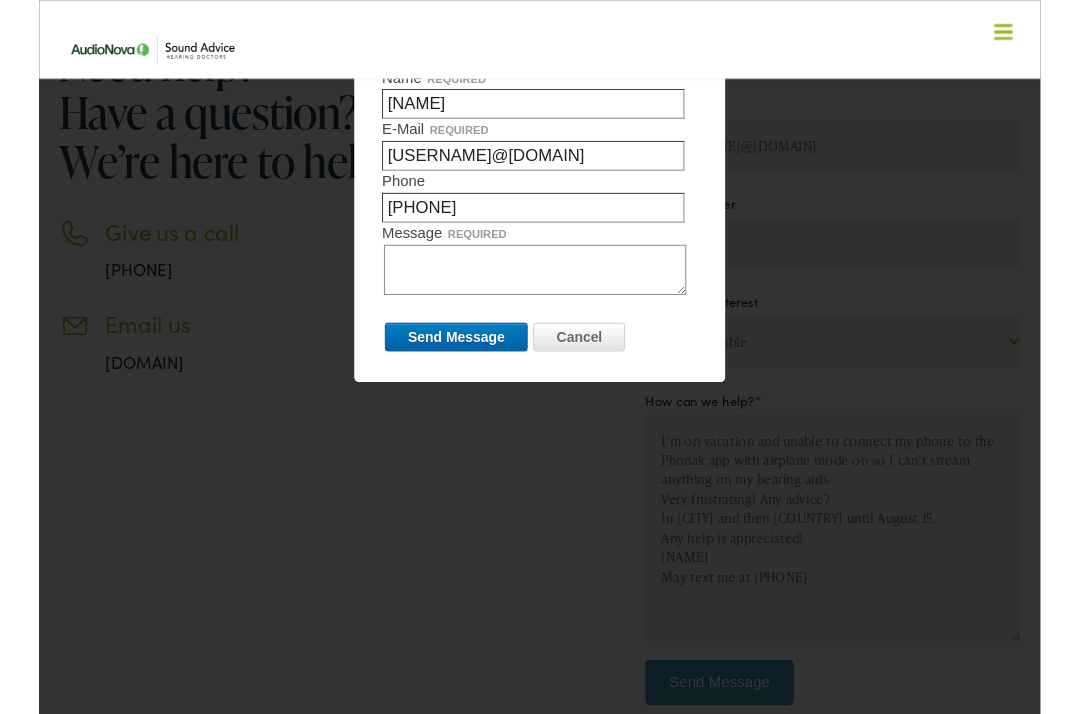 click at bounding box center (540, 385) 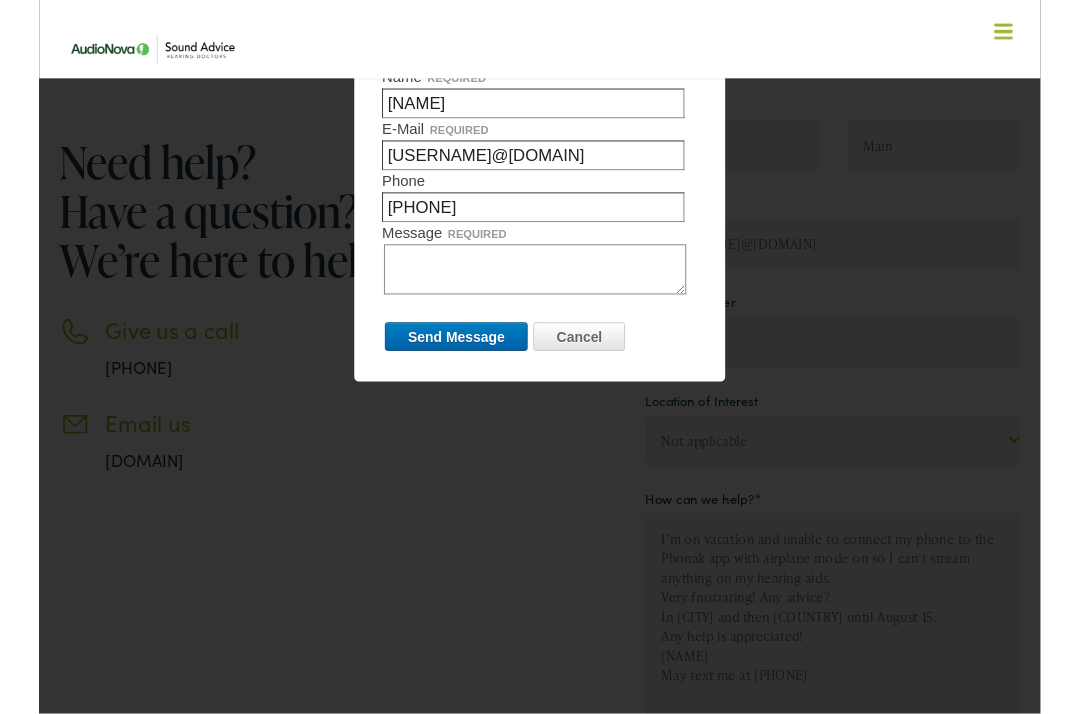 scroll, scrollTop: 115, scrollLeft: 0, axis: vertical 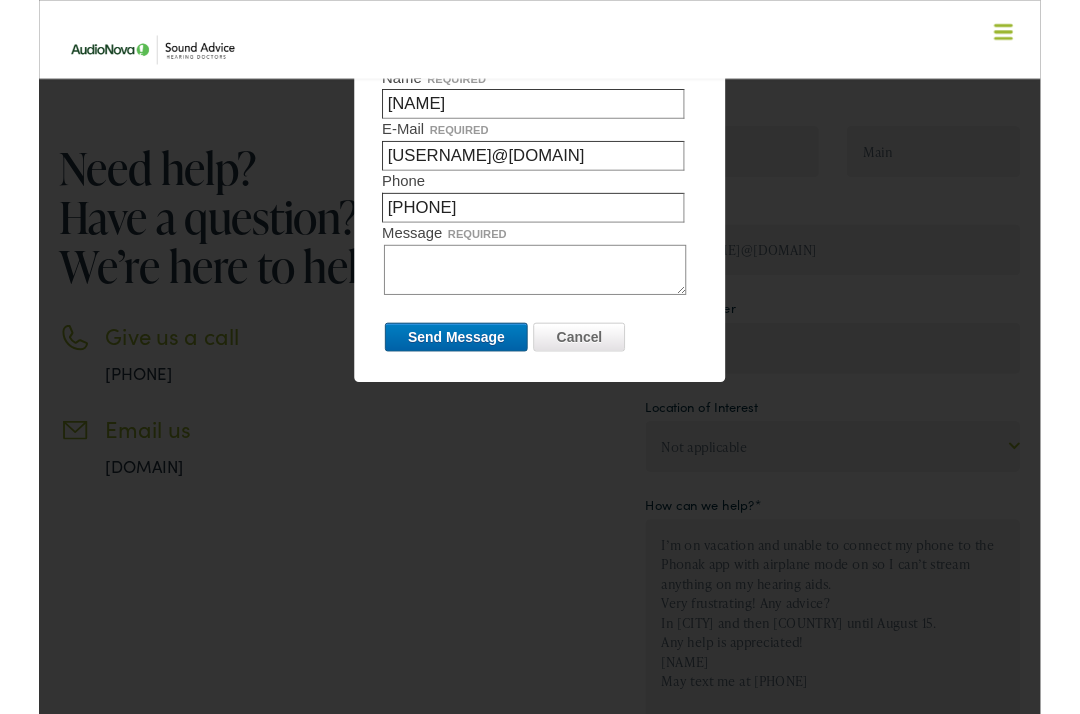 click on "Message required" at bounding box center (535, 291) 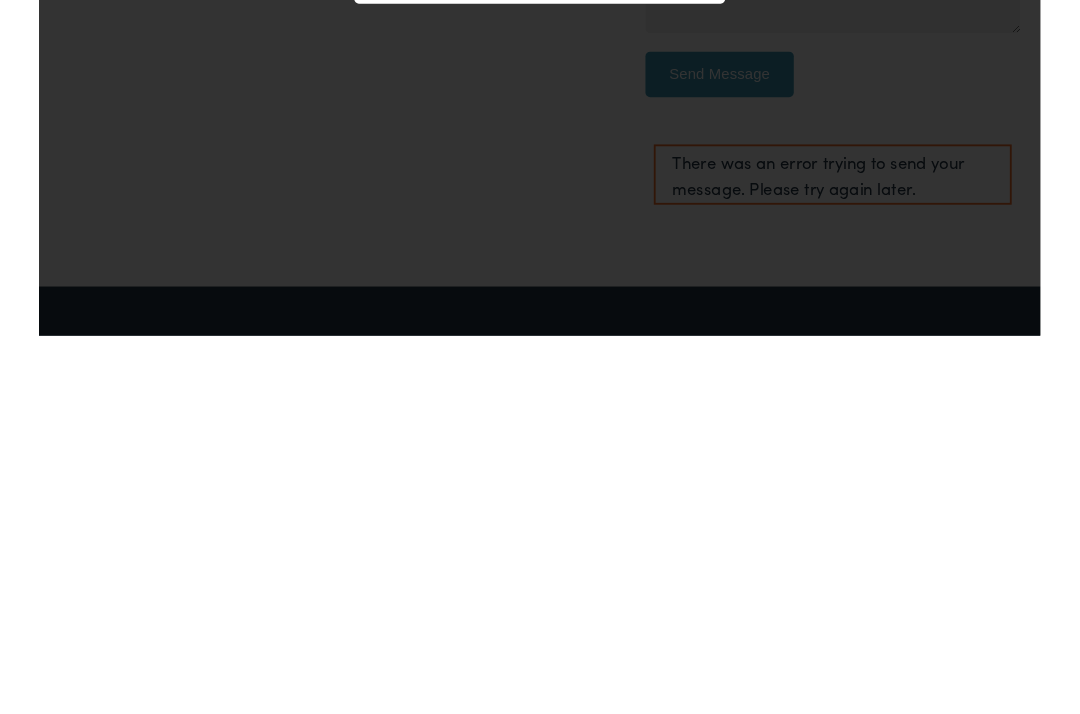 scroll, scrollTop: 511, scrollLeft: 0, axis: vertical 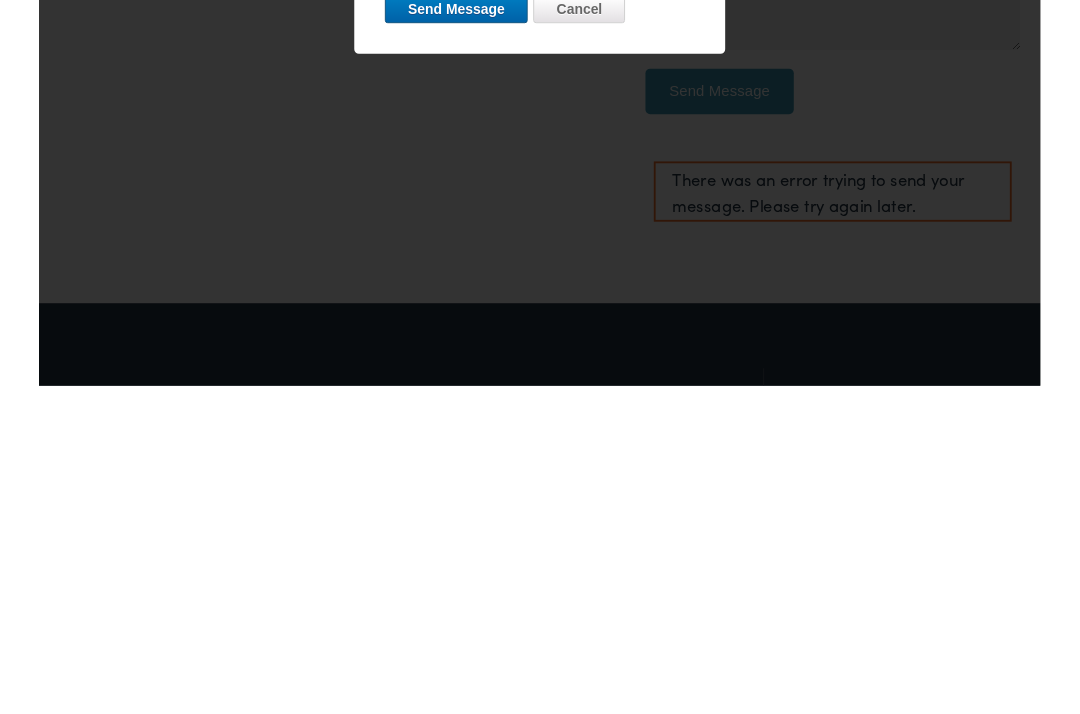 click at bounding box center (540, 385) 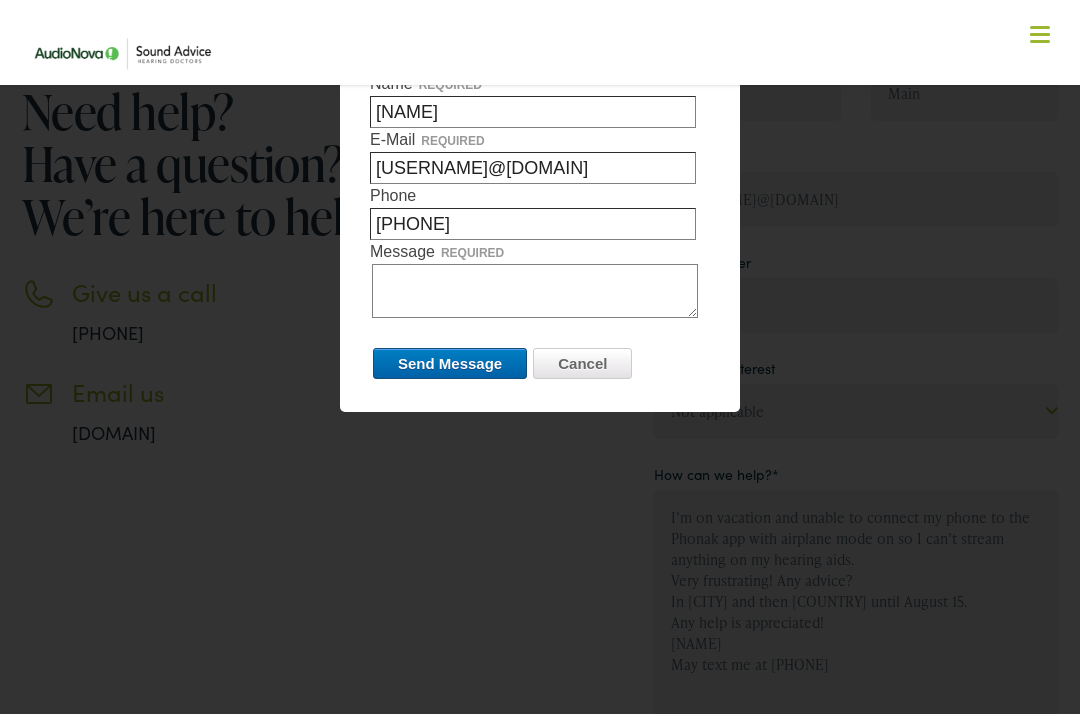 scroll, scrollTop: 184, scrollLeft: 0, axis: vertical 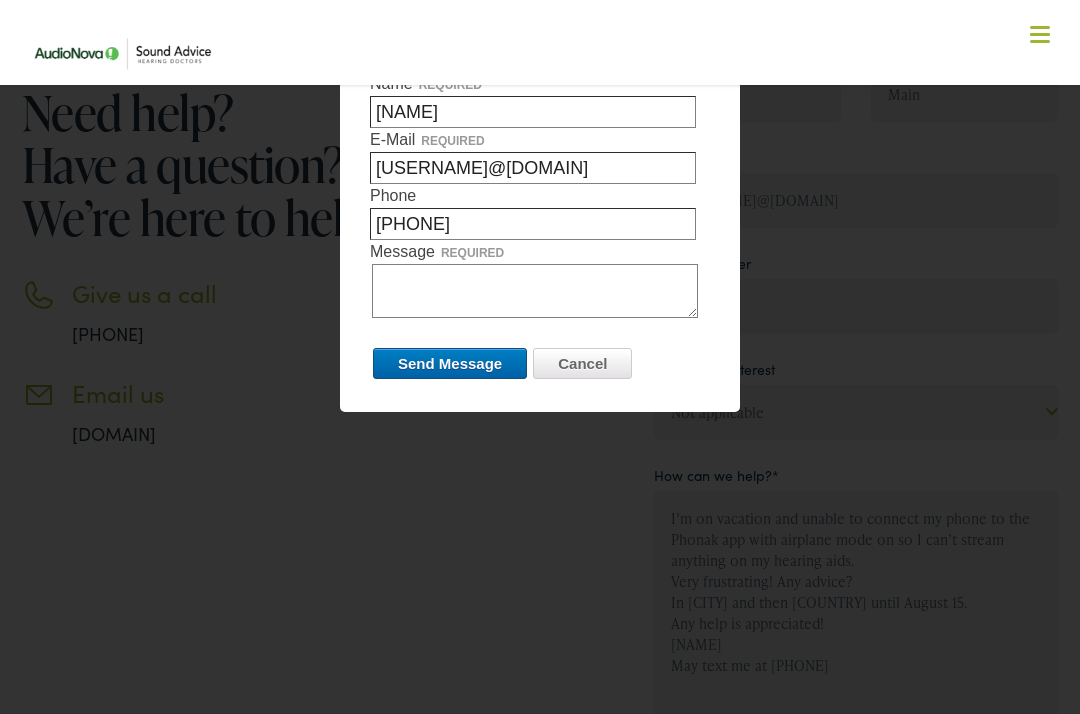 click at bounding box center [540, 357] 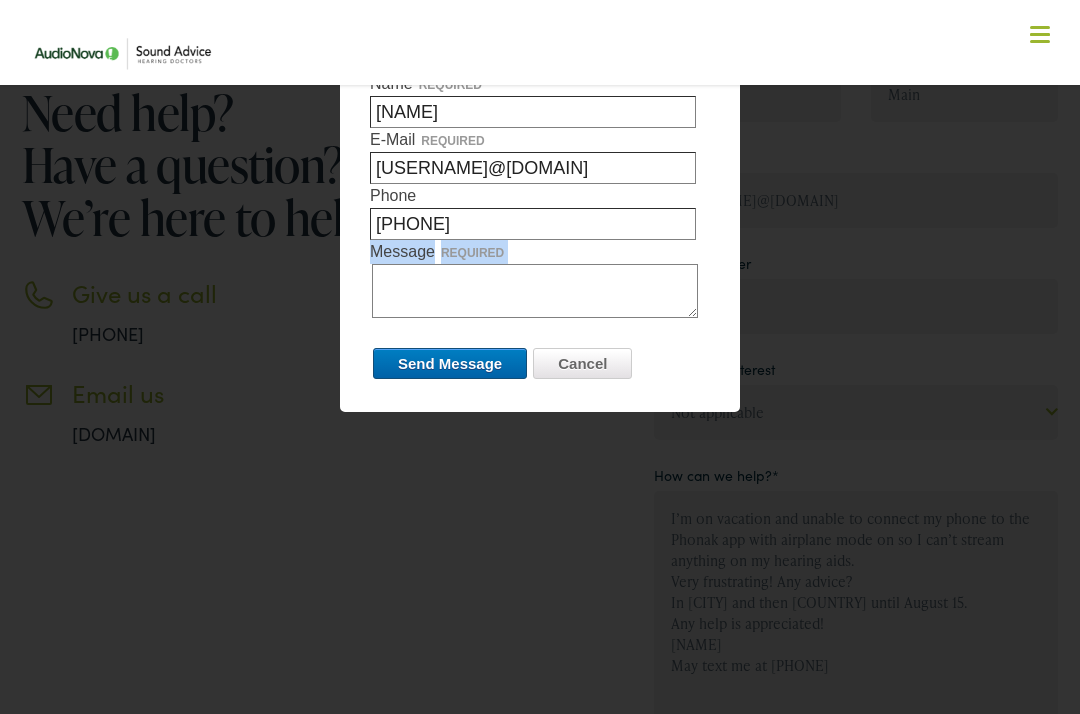 click at bounding box center [540, 357] 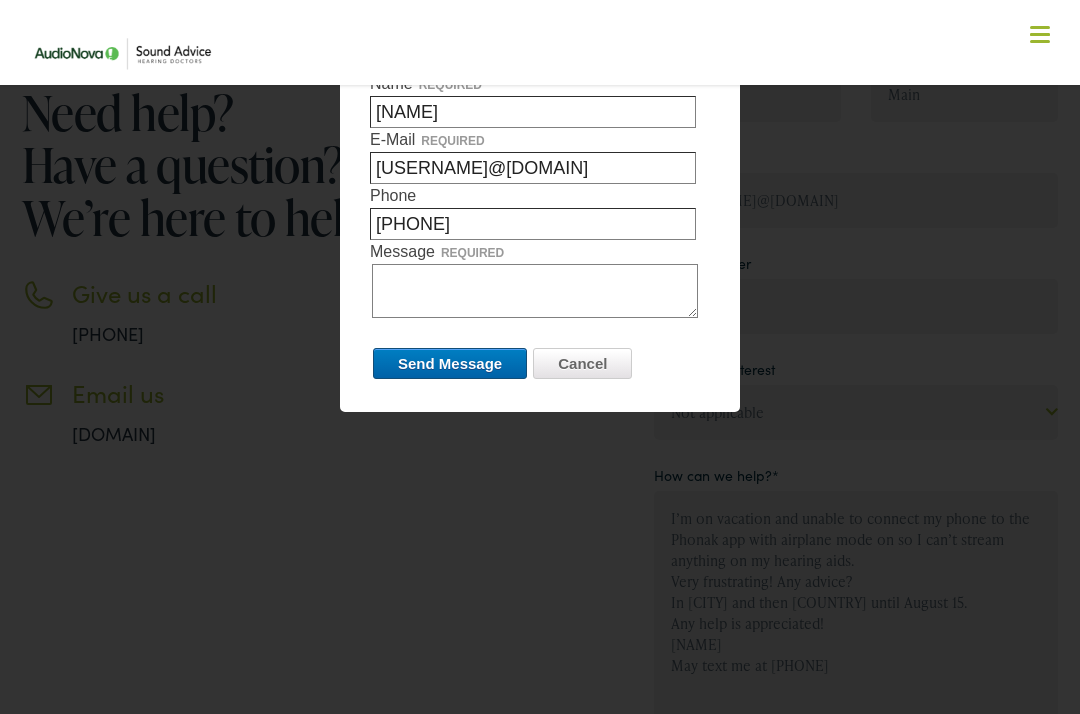 click at bounding box center (540, 357) 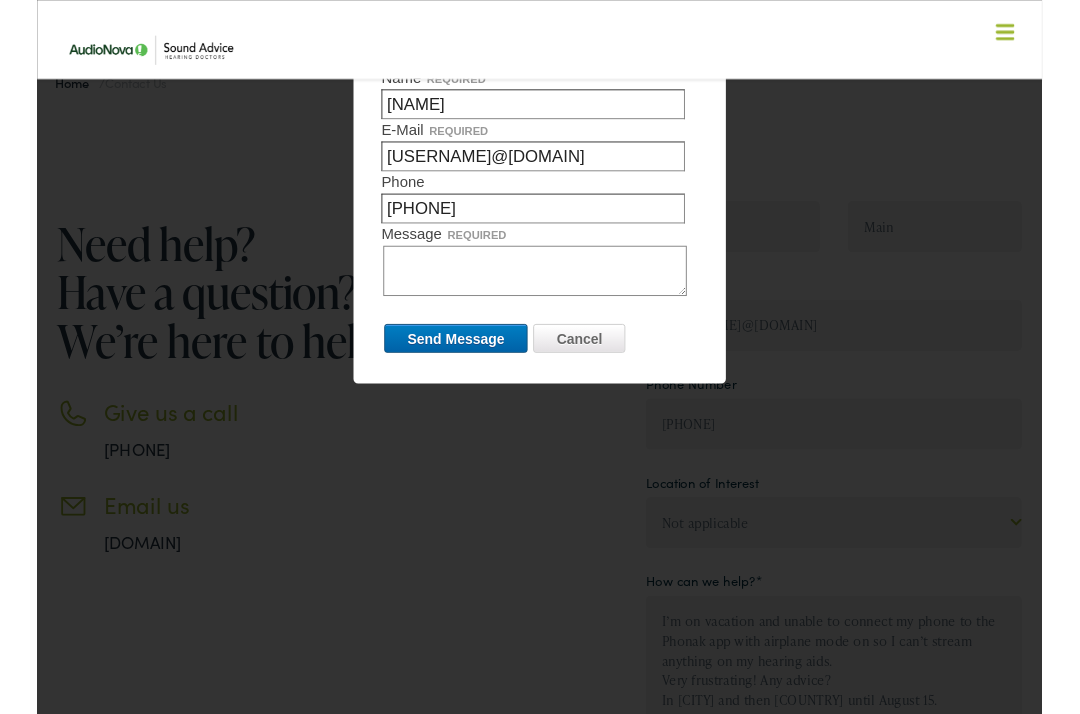 scroll, scrollTop: 33, scrollLeft: 0, axis: vertical 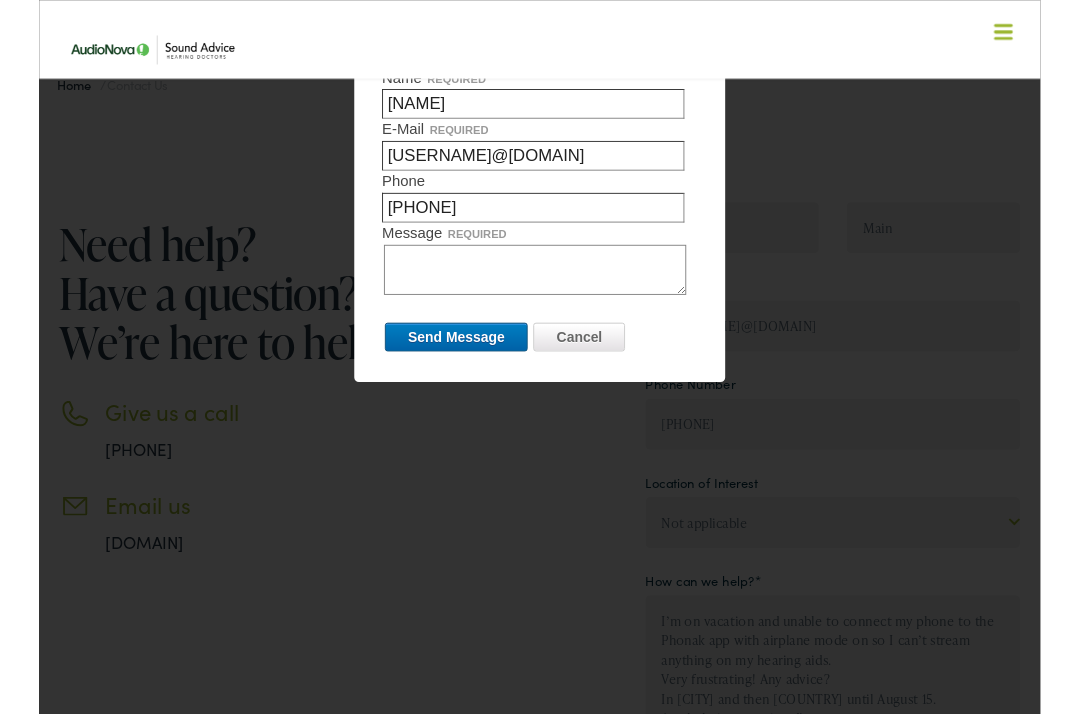 click on "Message required" at bounding box center [535, 291] 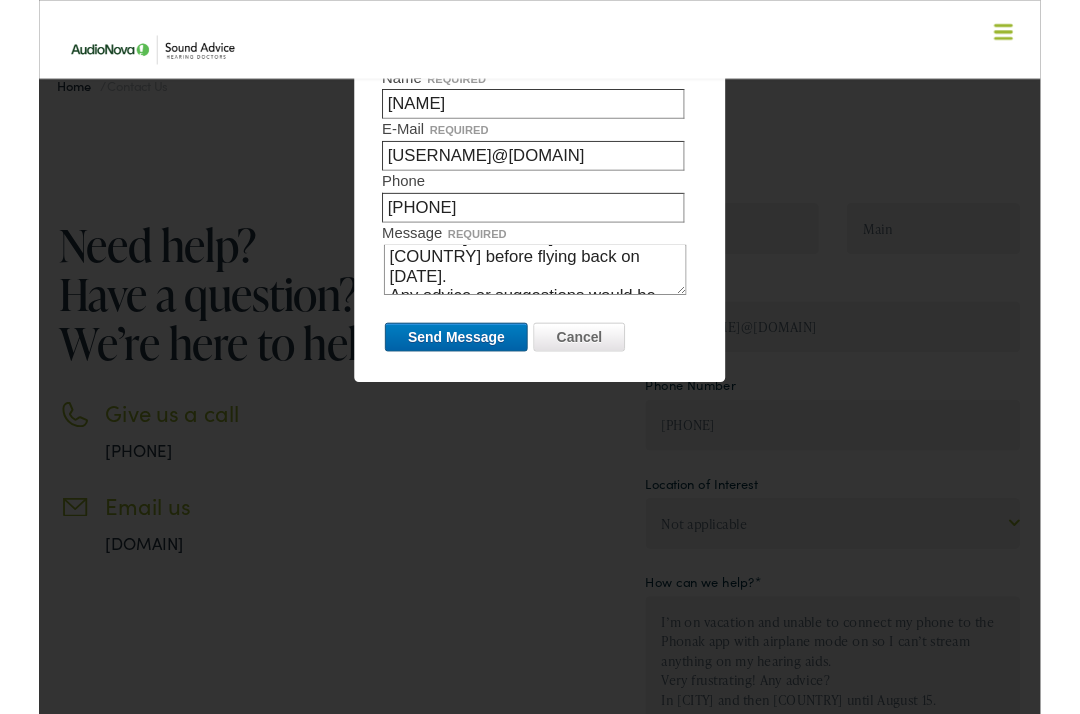 scroll, scrollTop: 151, scrollLeft: 0, axis: vertical 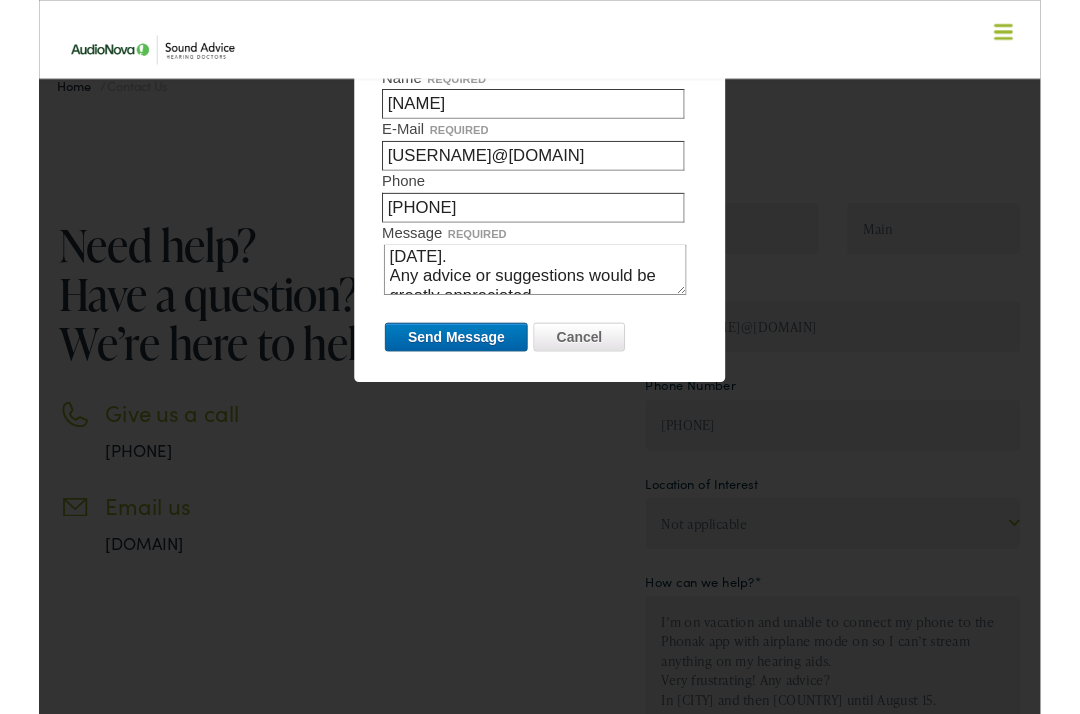 type on "On vacation and can’t get my hearing aids to connect with the Phonak app so I can stream airline audio or anything from my phone when airplane mode is on. Very frustrating!
Will be in [COUNTRY] and [COUNTRY] before flying back on [DATE].
Any advice or suggestions would be greatly appreciated !" 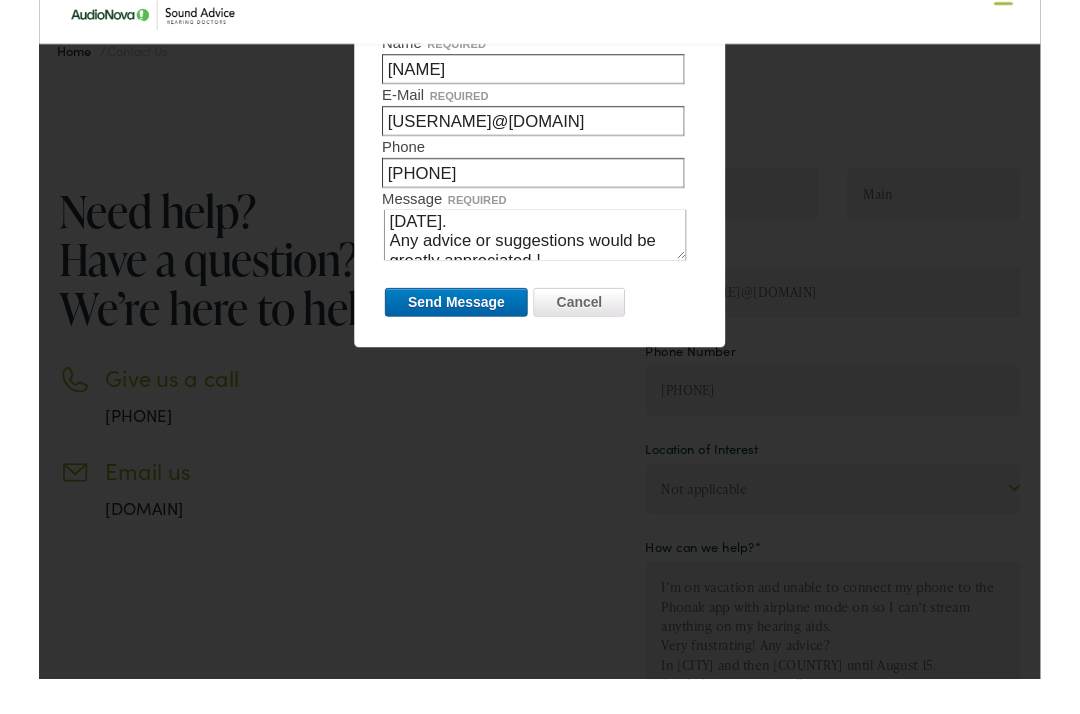 click on "Send Message" at bounding box center (450, 363) 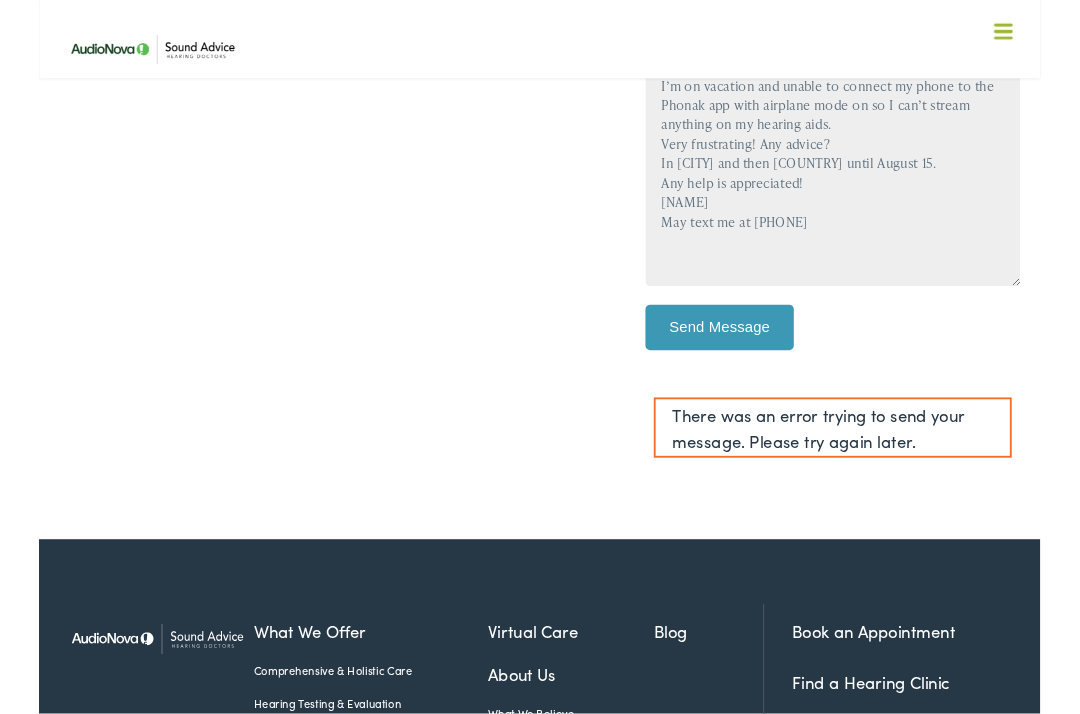 scroll, scrollTop: 611, scrollLeft: 0, axis: vertical 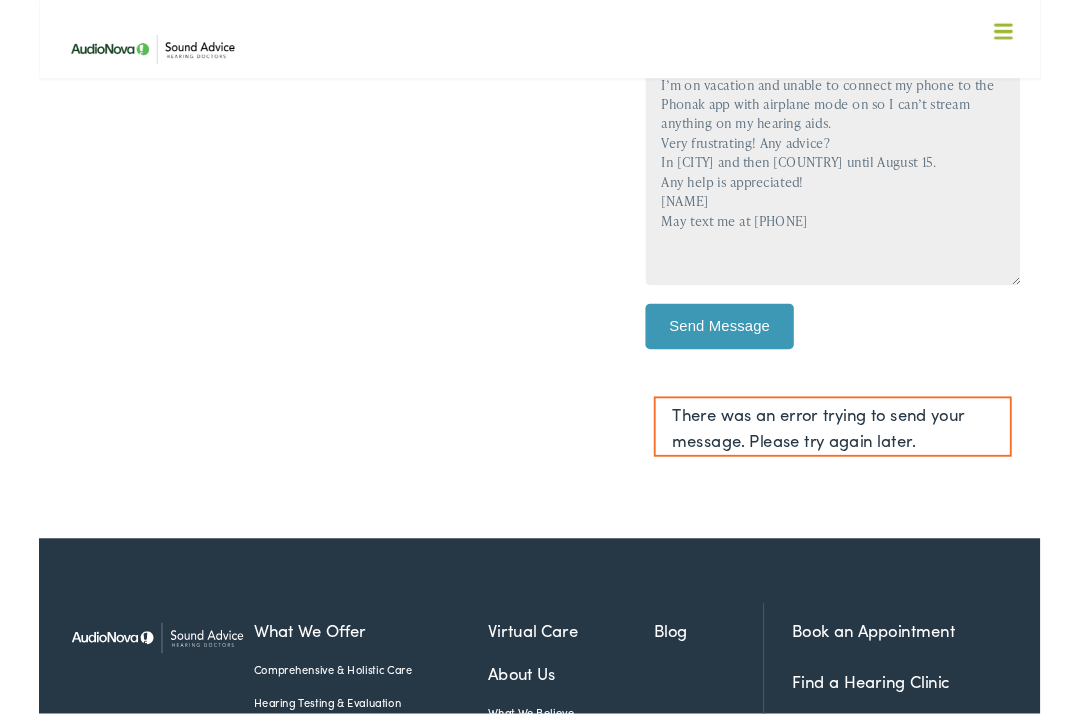 click on "Send Message" at bounding box center (734, 353) 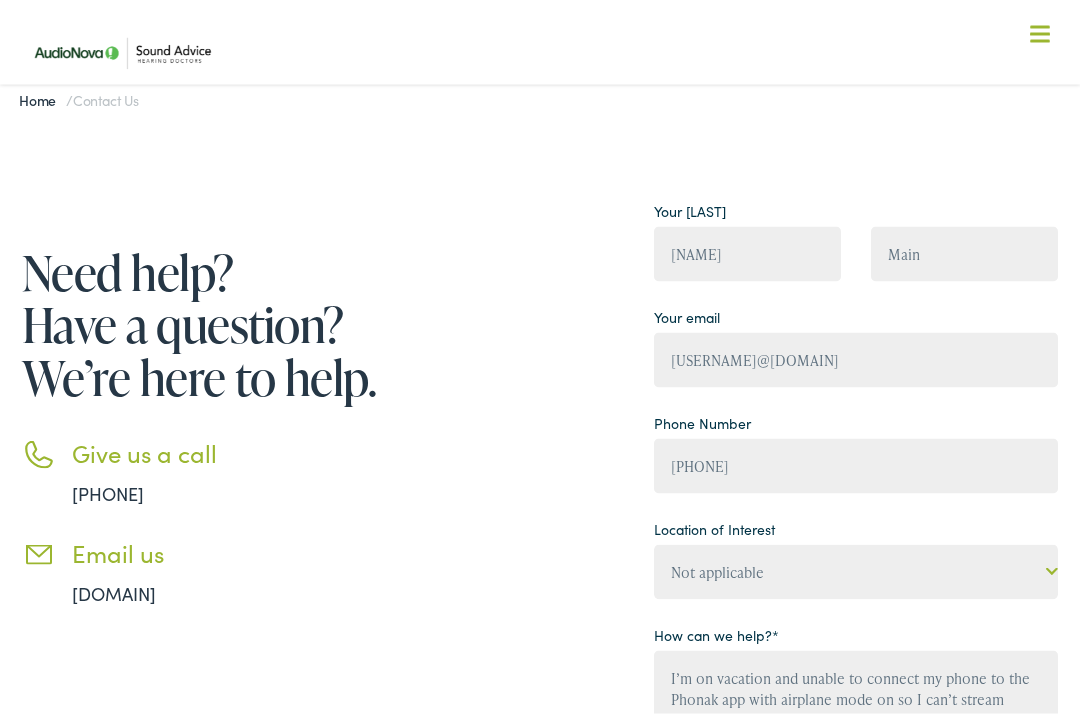 scroll, scrollTop: 0, scrollLeft: 0, axis: both 